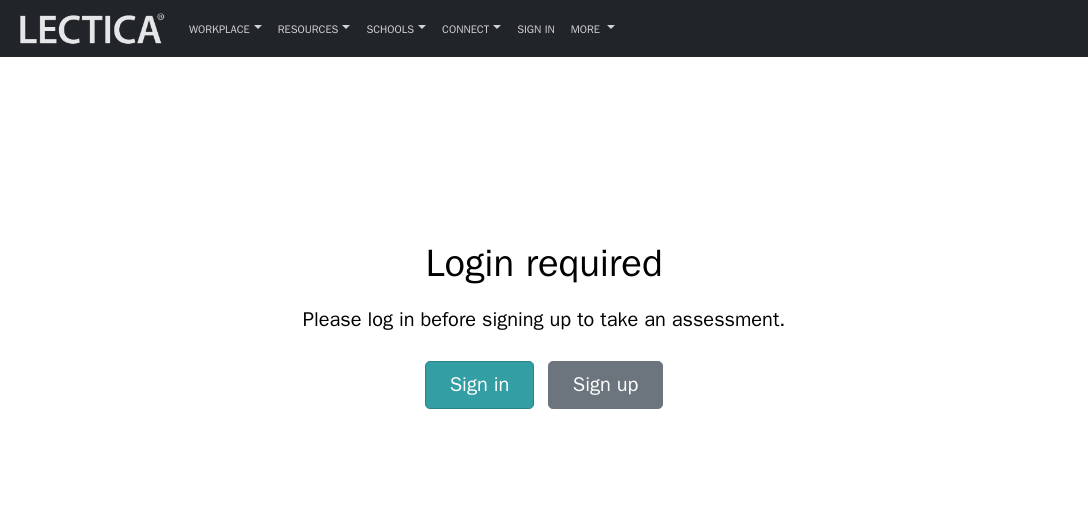 scroll, scrollTop: 0, scrollLeft: 0, axis: both 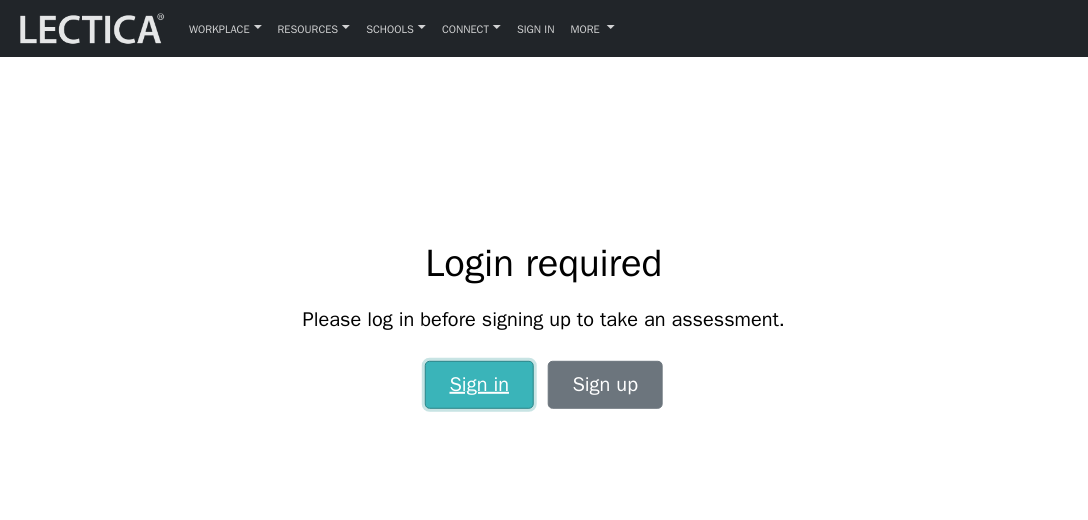 click on "Sign in" at bounding box center [480, 385] 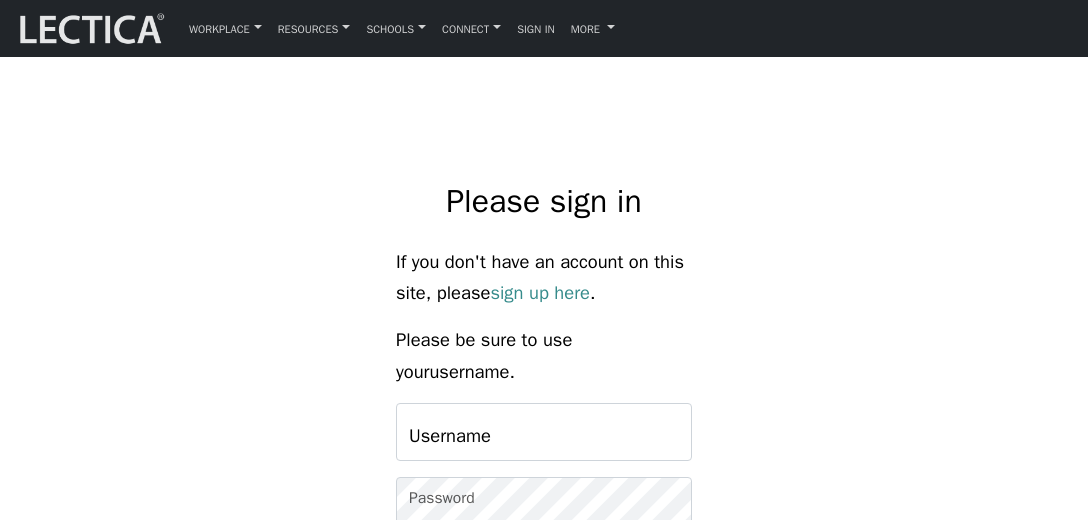 scroll, scrollTop: 0, scrollLeft: 0, axis: both 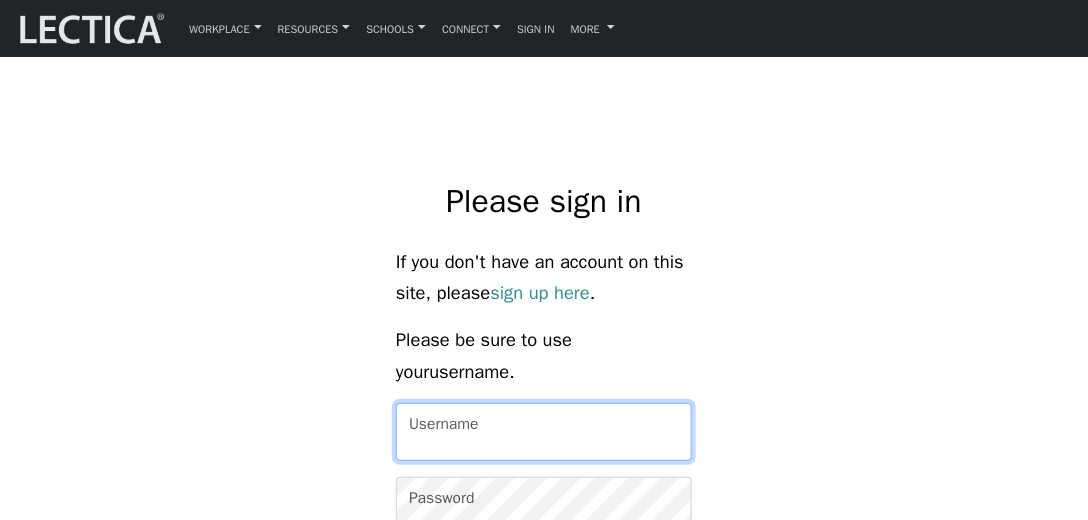 type on "adrianariano" 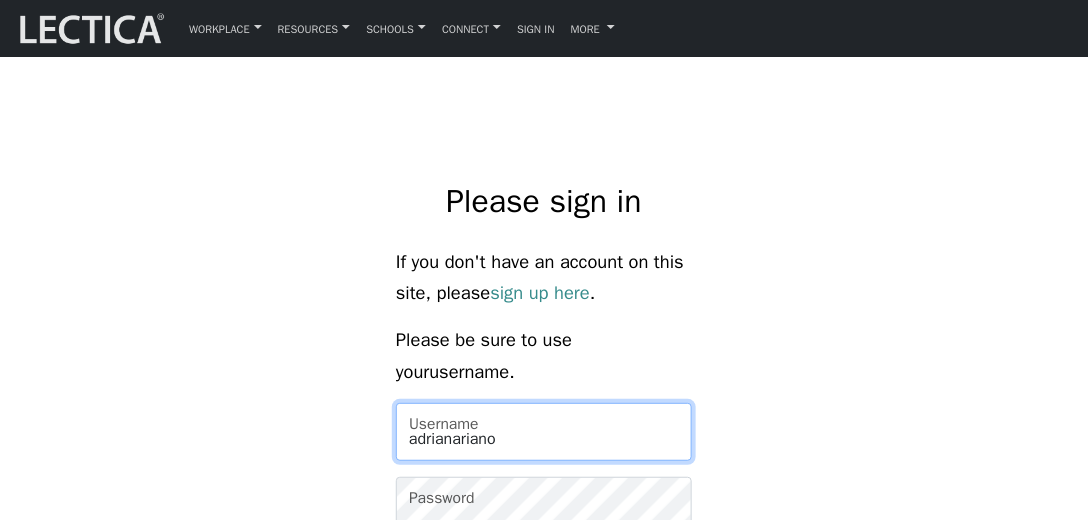 click on "adrianariano" at bounding box center (544, 432) 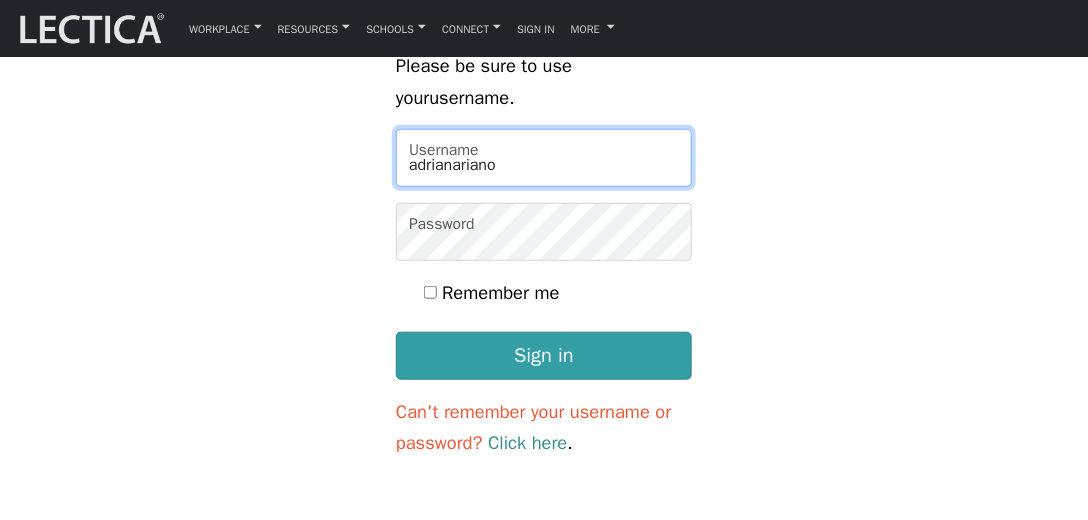 scroll, scrollTop: 285, scrollLeft: 0, axis: vertical 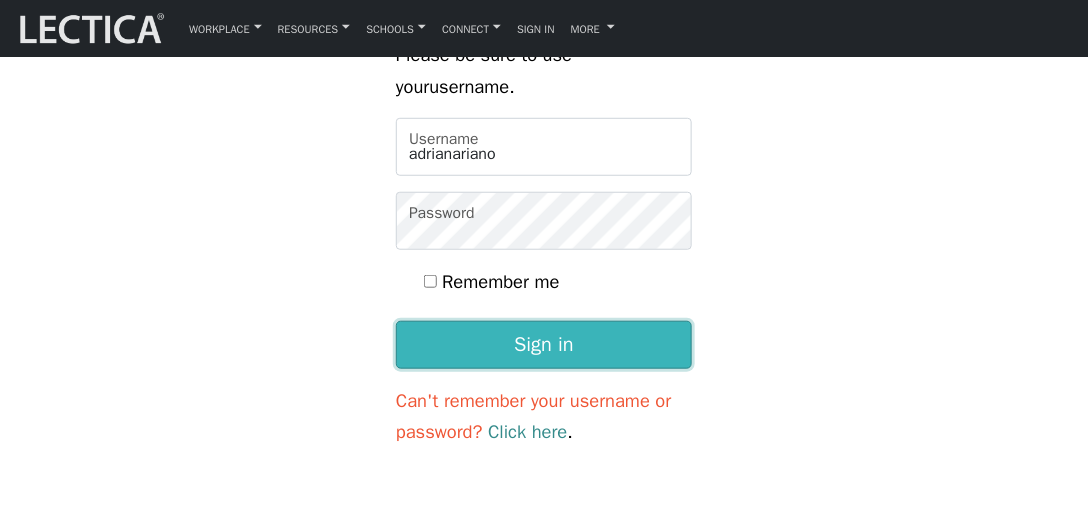 click on "Sign in" at bounding box center (544, 345) 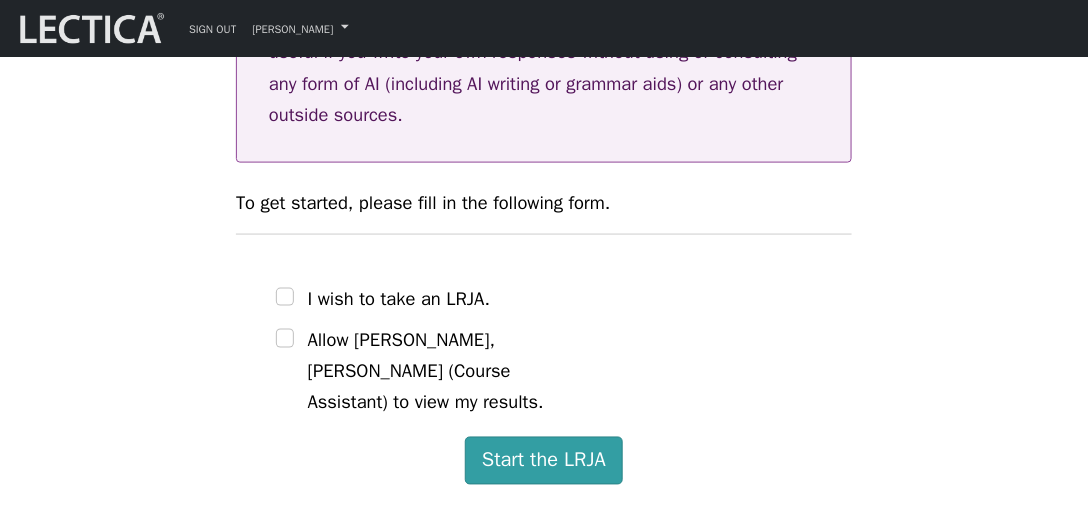 scroll, scrollTop: 628, scrollLeft: 0, axis: vertical 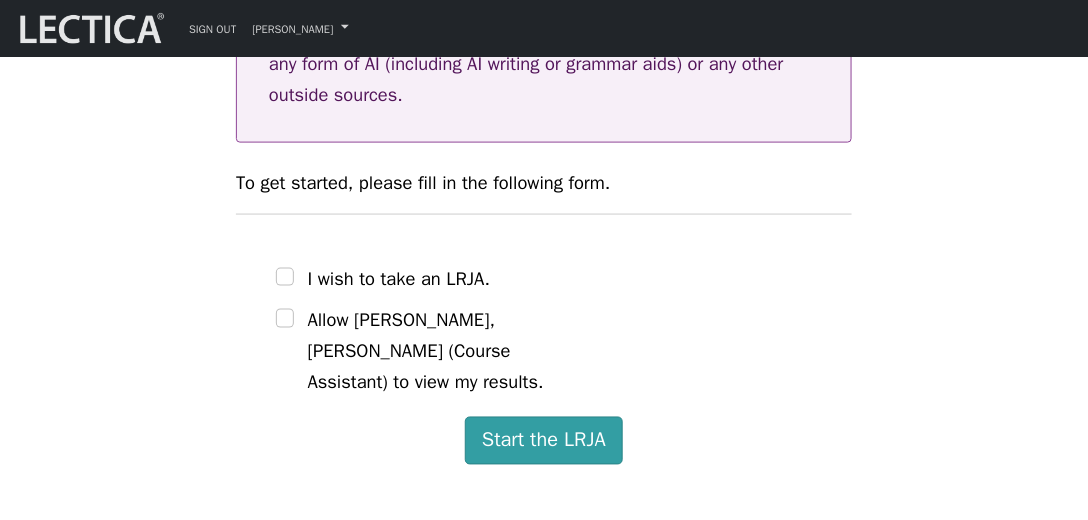 click on "Allow Zach Van Rossom, Nady Persons (Course Assistant) to view my results." at bounding box center [443, 352] 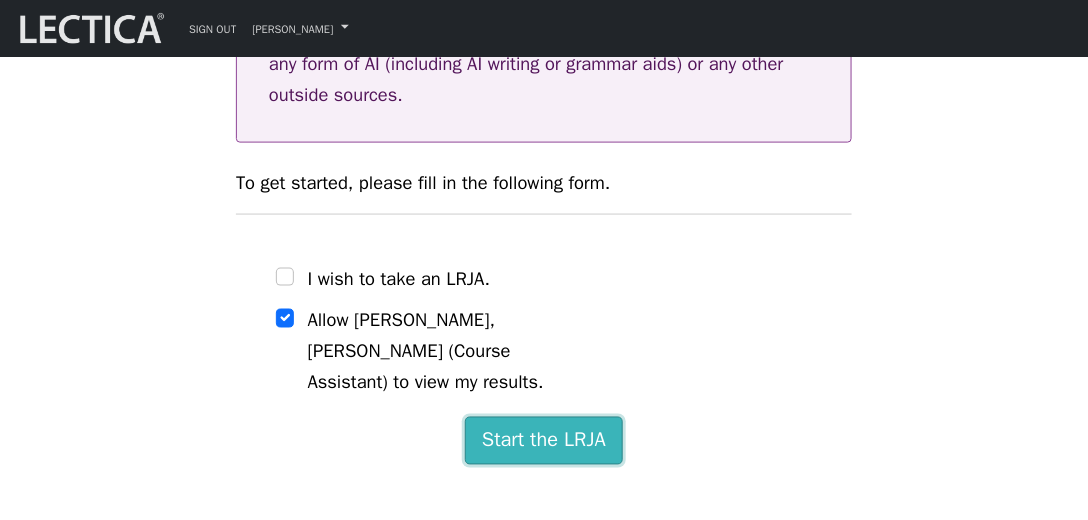 click on "Start the LRJA" at bounding box center (544, 441) 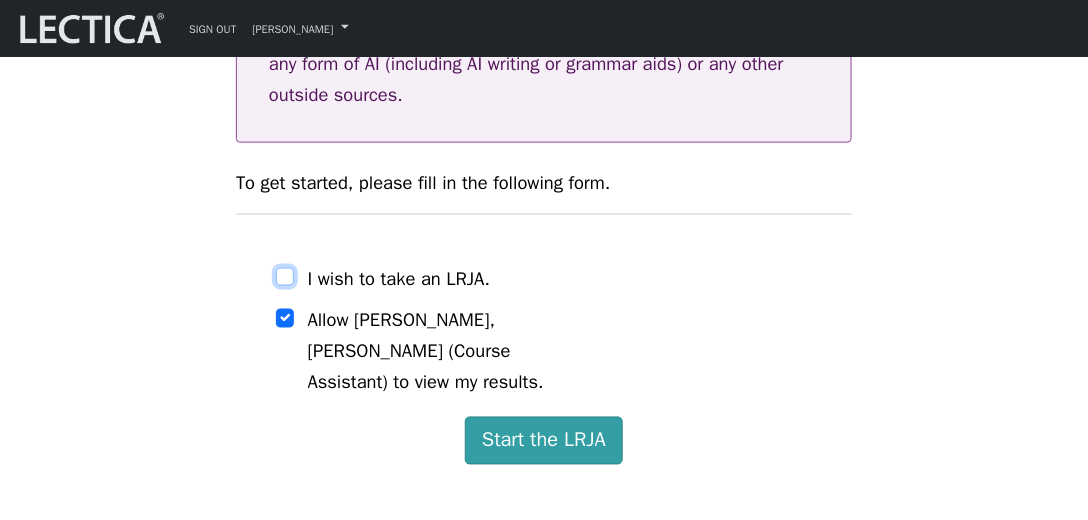 click on "I wish to take an LRJA." at bounding box center (285, 277) 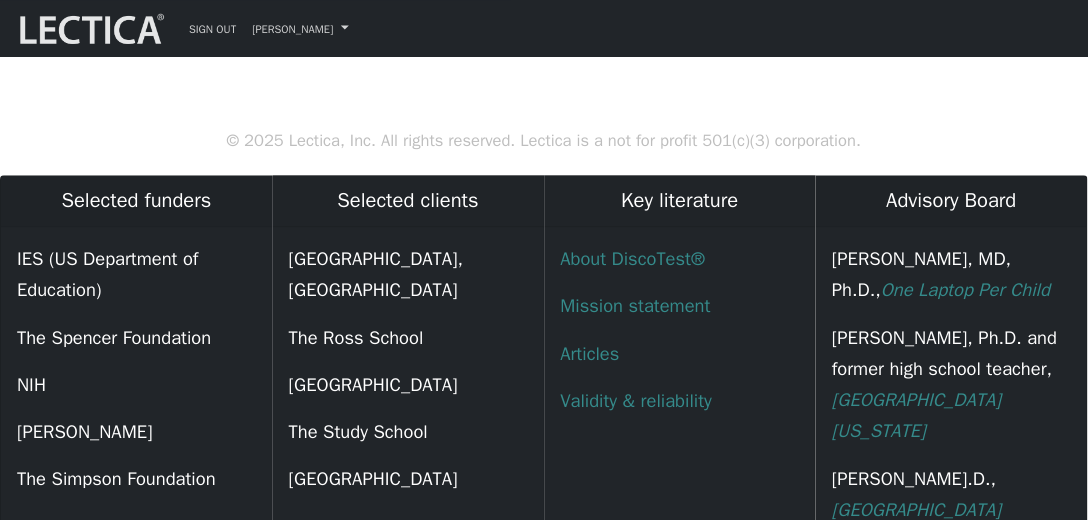 scroll, scrollTop: 775, scrollLeft: 0, axis: vertical 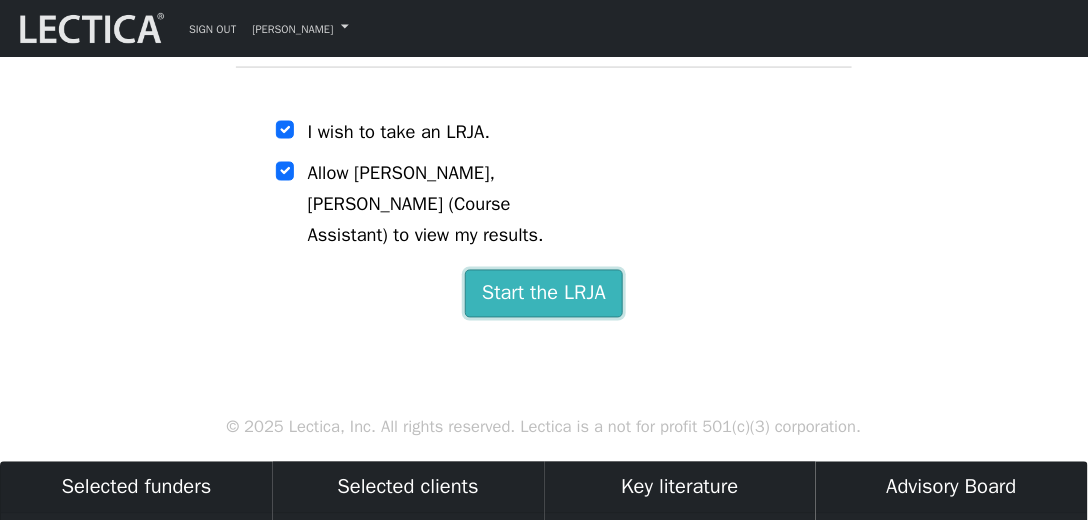 click on "Start the LRJA" at bounding box center [544, 294] 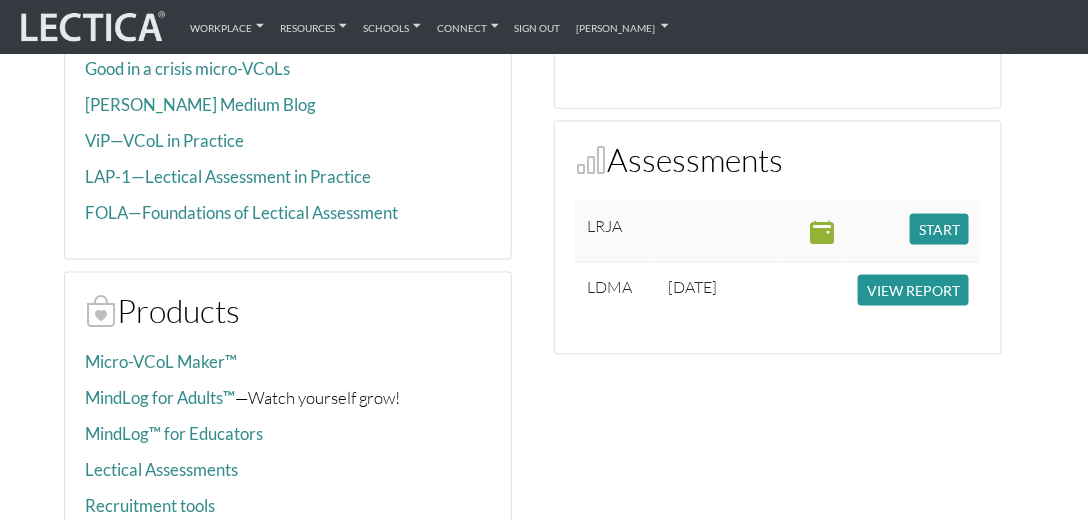 scroll, scrollTop: 628, scrollLeft: 0, axis: vertical 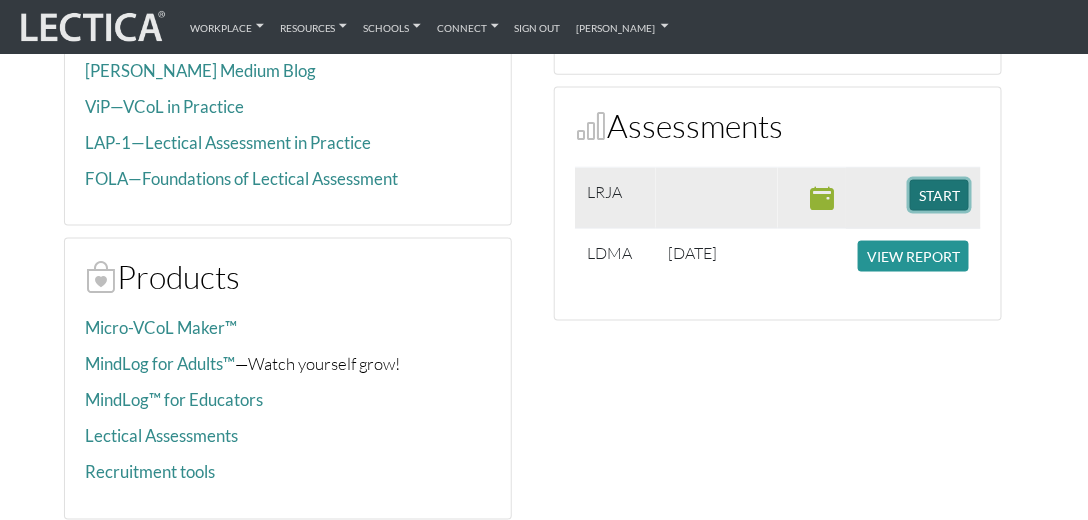 click on "START" at bounding box center (939, 195) 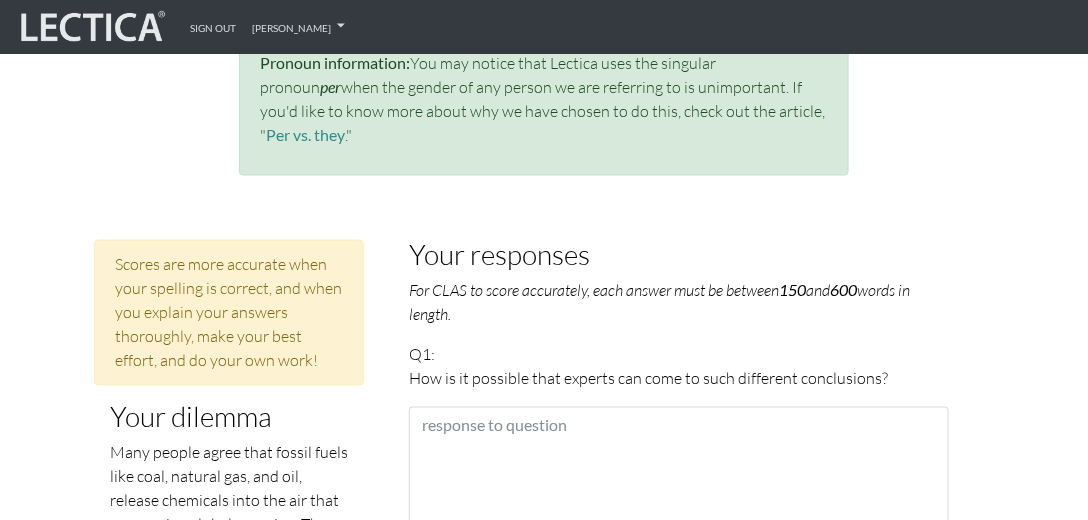 scroll, scrollTop: 794, scrollLeft: 0, axis: vertical 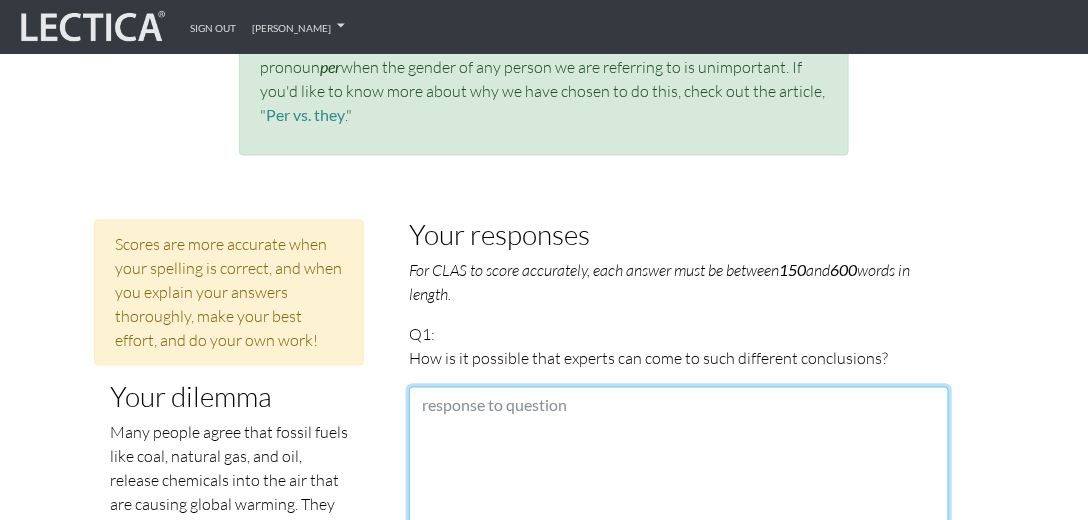 click at bounding box center [679, 496] 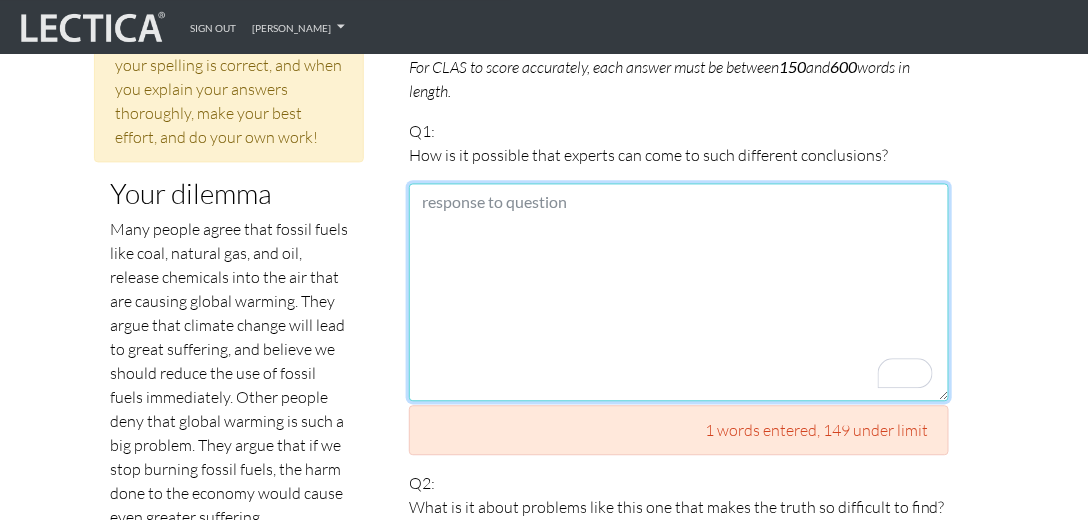 scroll, scrollTop: 971, scrollLeft: 0, axis: vertical 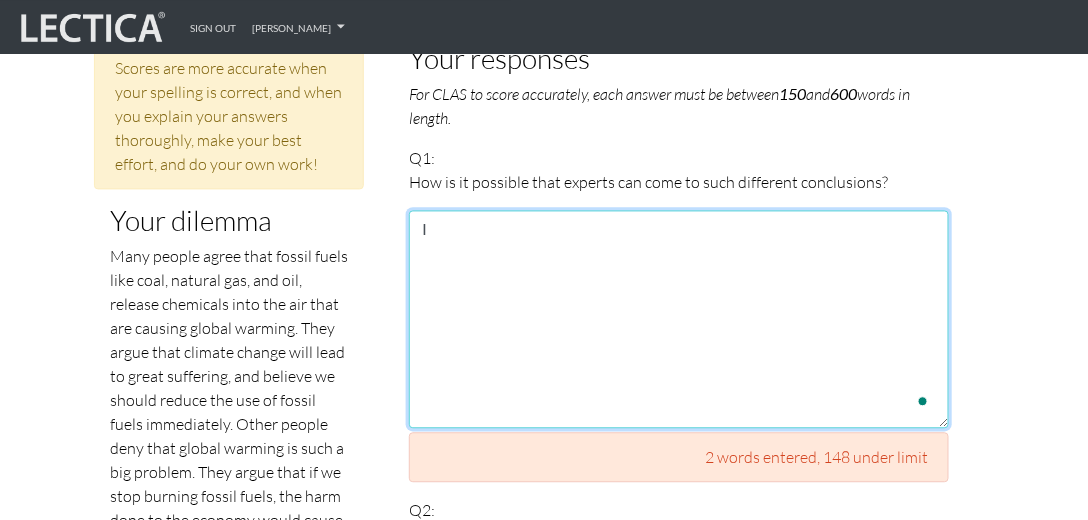 type on "I" 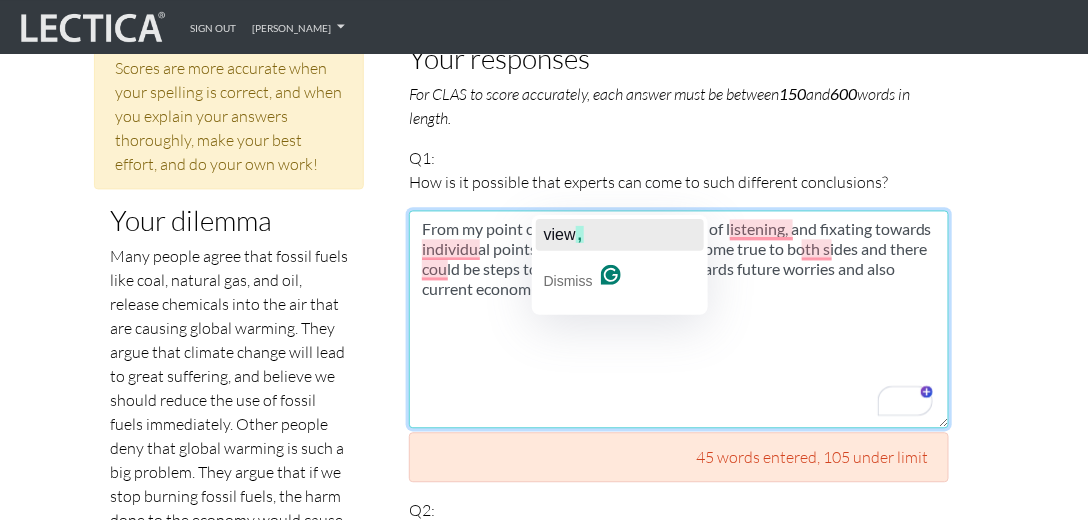 click on "view" 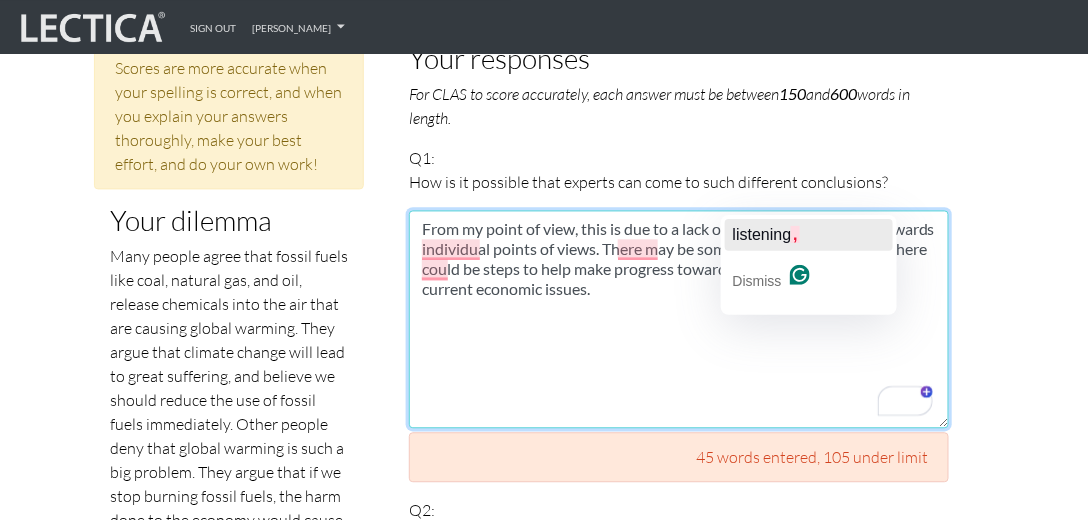 click on "listening" 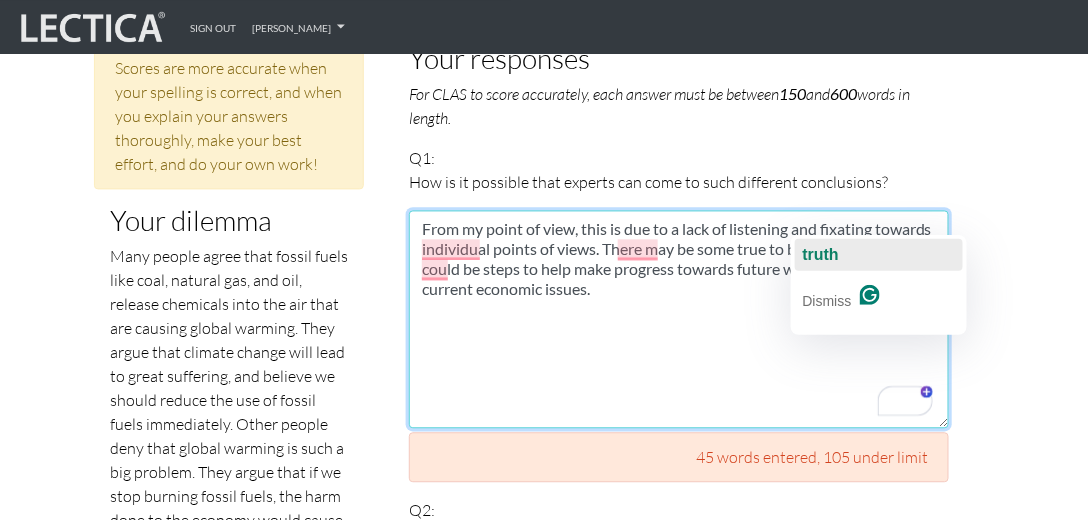 click on "truth" 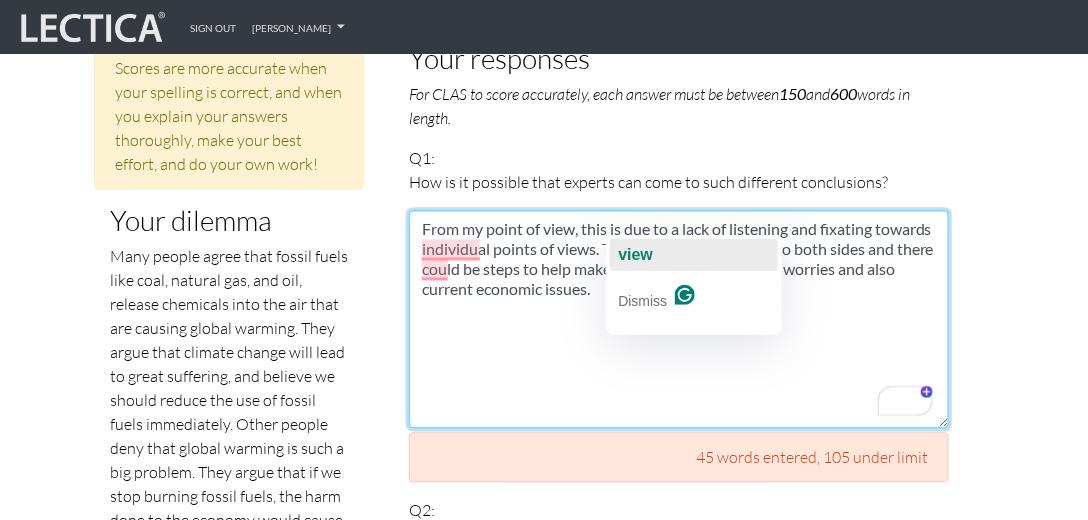 click on "view" 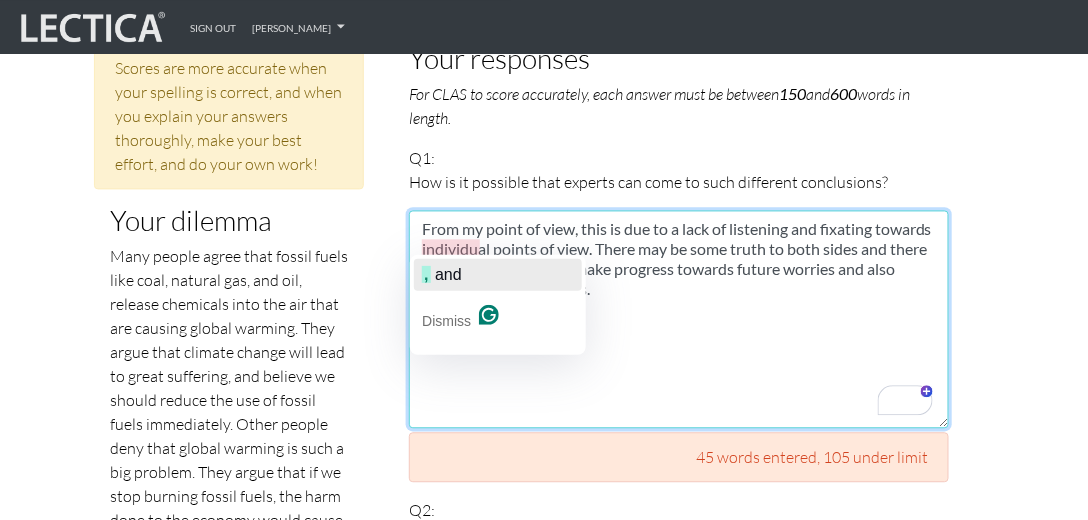 click on "and" 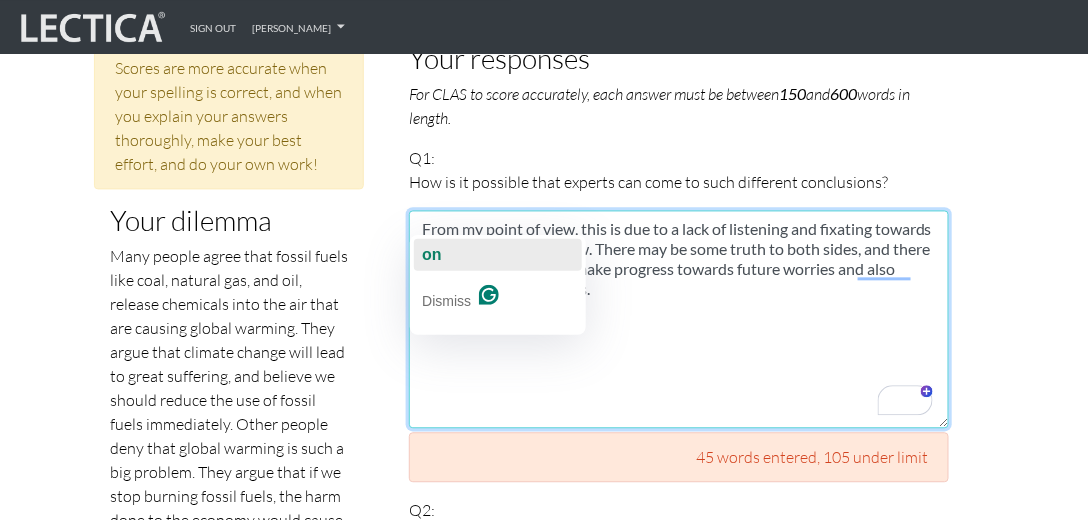 click on "on" 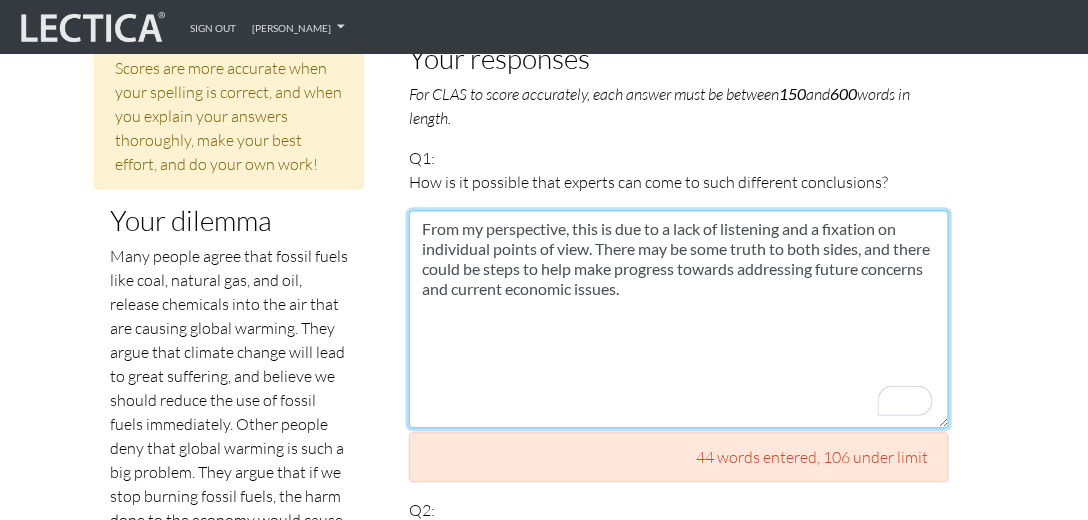 click on "From my perspective, this is due to a lack of listening and a fixation on individual points of view. There may be some truth to both sides, and there could be steps to help make progress towards addressing future concerns and current economic issues." at bounding box center [679, 319] 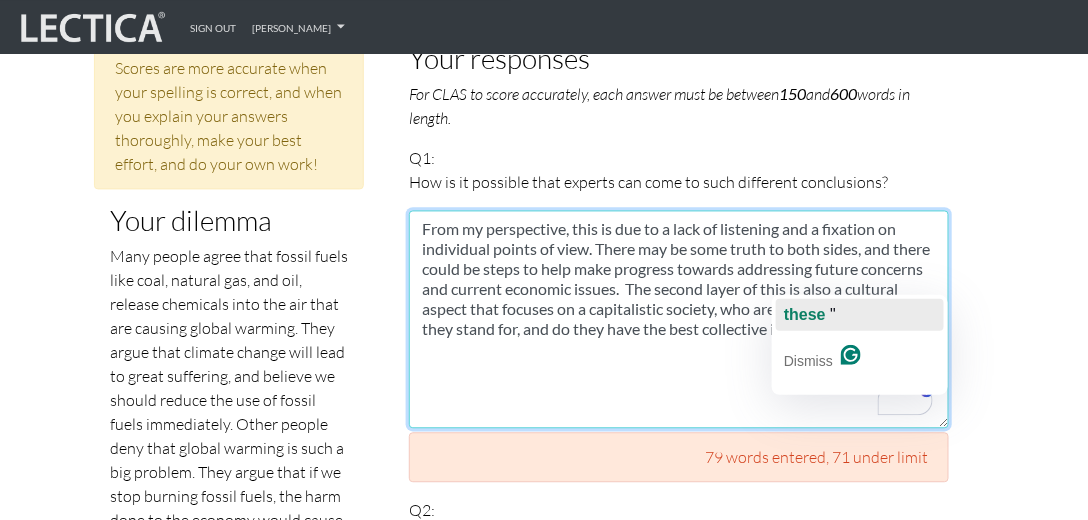 click on "these" 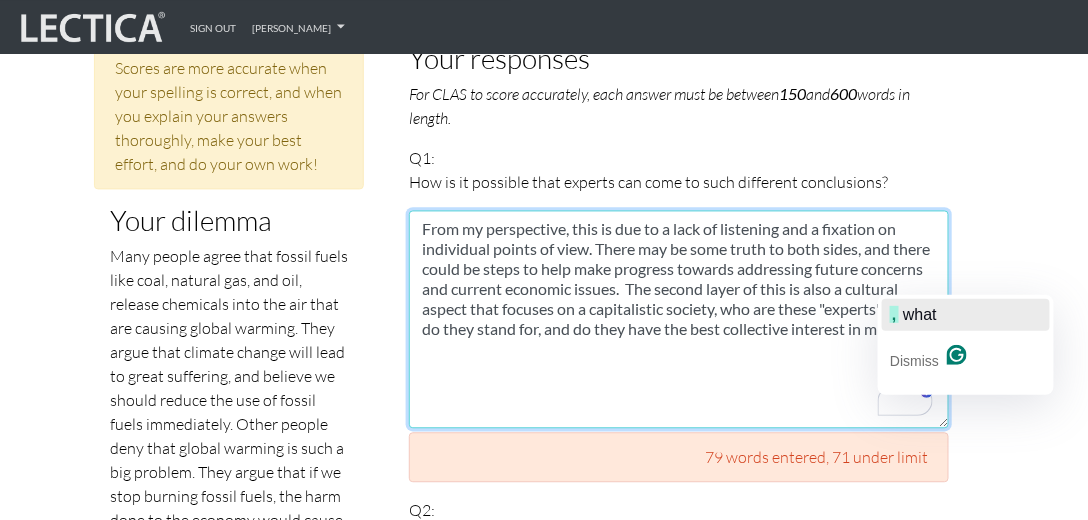 click on "what" 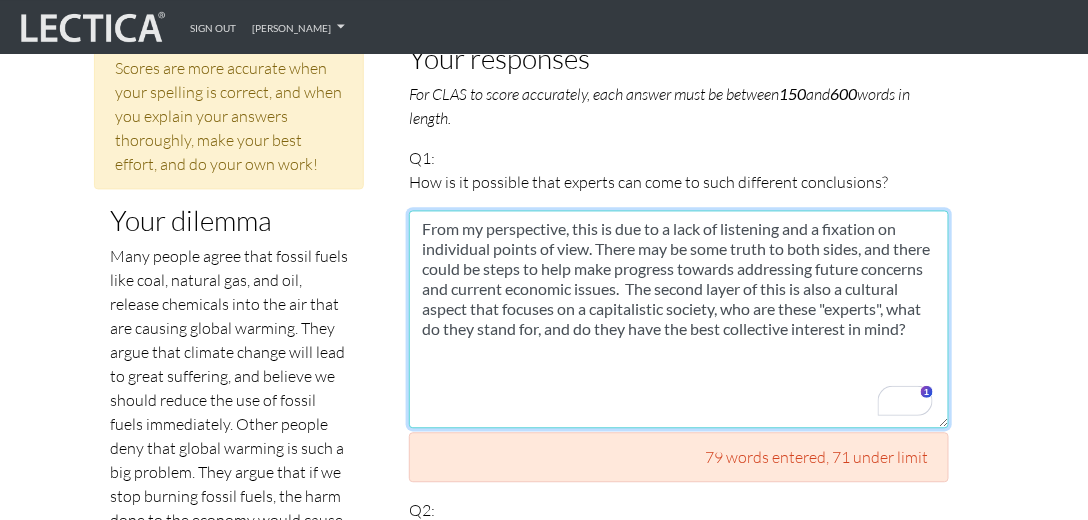 click on "From my perspective, this is due to a lack of listening and a fixation on individual points of view. There may be some truth to both sides, and there could be steps to help make progress towards addressing future concerns and current economic issues.  The second layer of this is also a cultural aspect that focuses on a capitalistic society, who are these "experts", what do they stand for, and do they have the best collective interest in mind?" at bounding box center [679, 319] 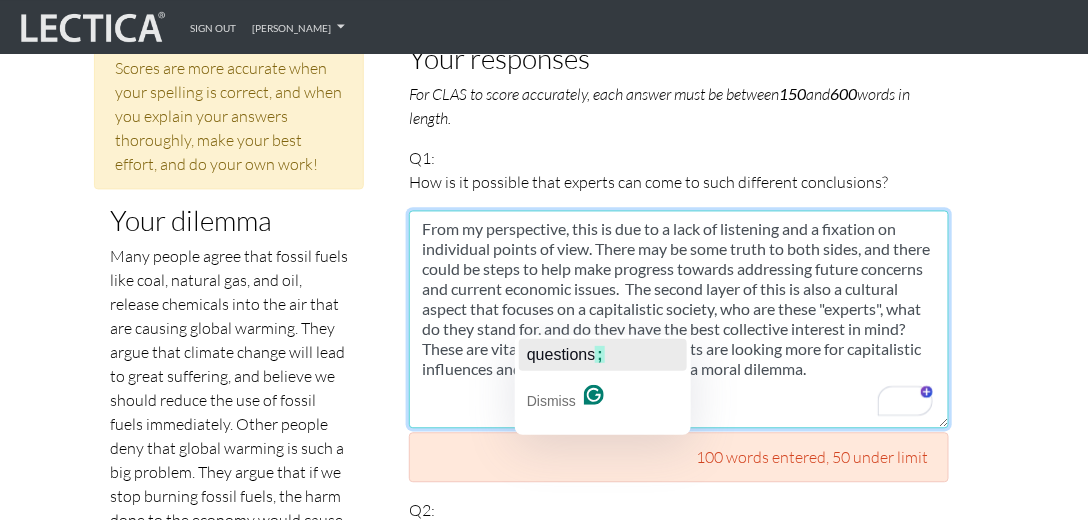 click on "questions" 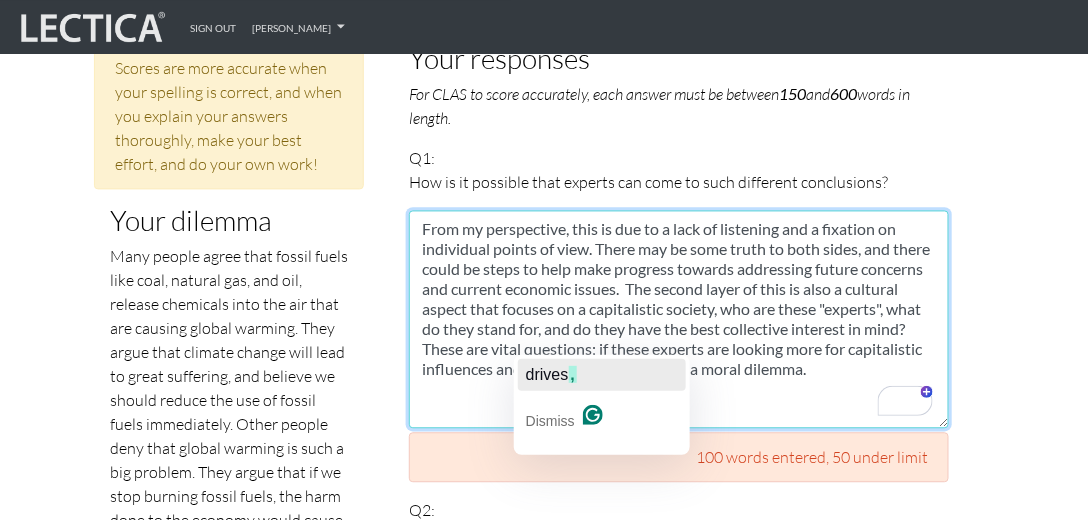 click on "drives ," 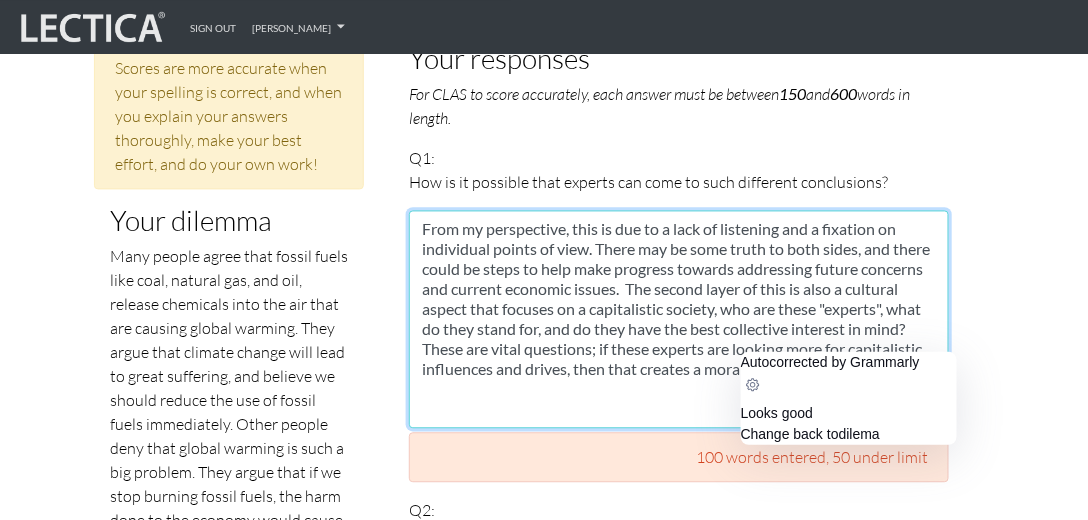 click on "From my perspective, this is due to a lack of listening and a fixation on individual points of view. There may be some truth to both sides, and there could be steps to help make progress towards addressing future concerns and current economic issues.  The second layer of this is also a cultural aspect that focuses on a capitalistic society, who are these "experts", what do they stand for, and do they have the best collective interest in mind? These are vital questions; if these experts are looking more for capitalistic influences and drives, then that creates a moral dilemma." at bounding box center (679, 319) 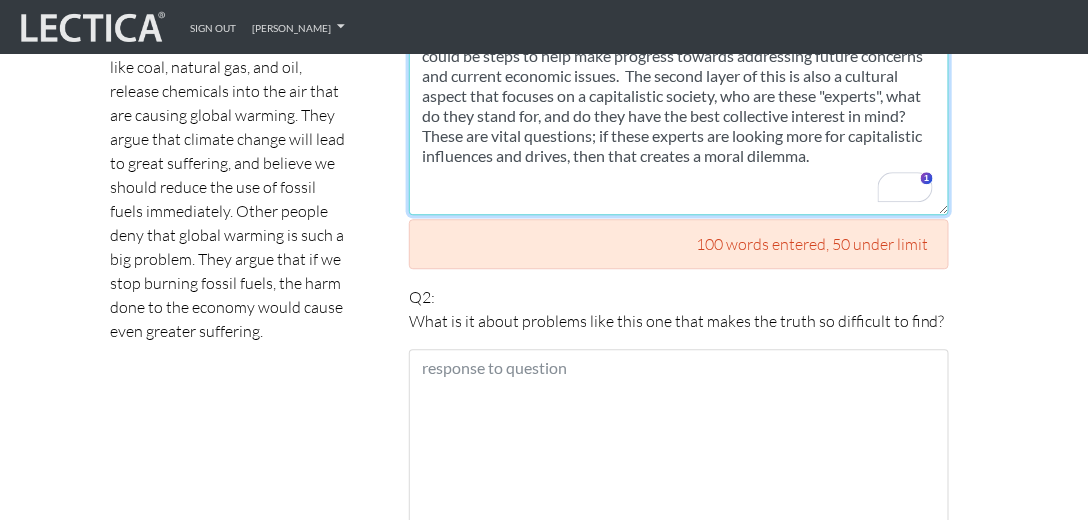 scroll, scrollTop: 1200, scrollLeft: 0, axis: vertical 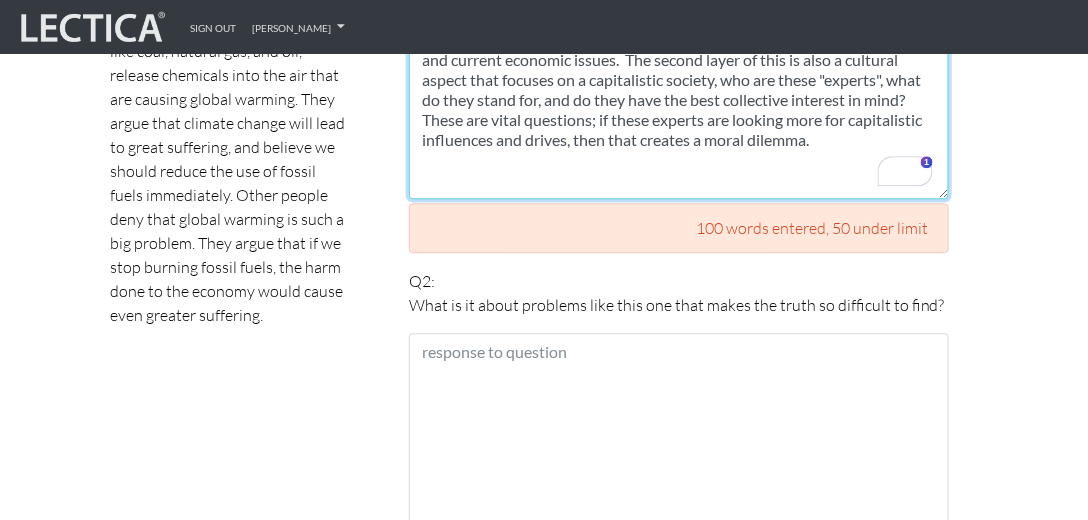 type on "From my perspective, this is due to a lack of listening and a fixation on individual points of view. There may be some truth to both sides, and there could be steps to help make progress towards addressing future concerns and current economic issues.  The second layer of this is also a cultural aspect that focuses on a capitalistic society, who are these "experts", what do they stand for, and do they have the best collective interest in mind? These are vital questions; if these experts are looking more for capitalistic influences and drives, then that creates a moral dilemma." 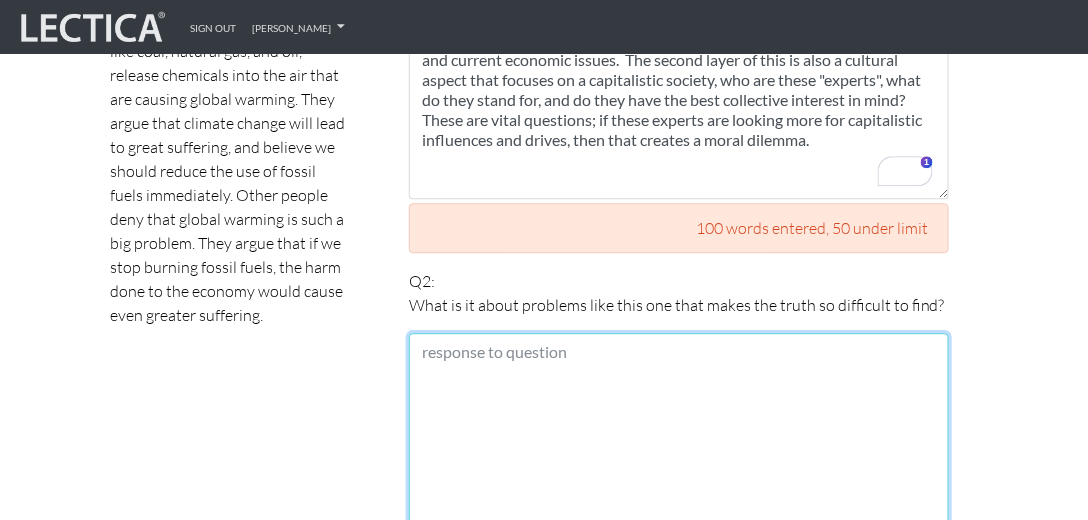click at bounding box center (679, 442) 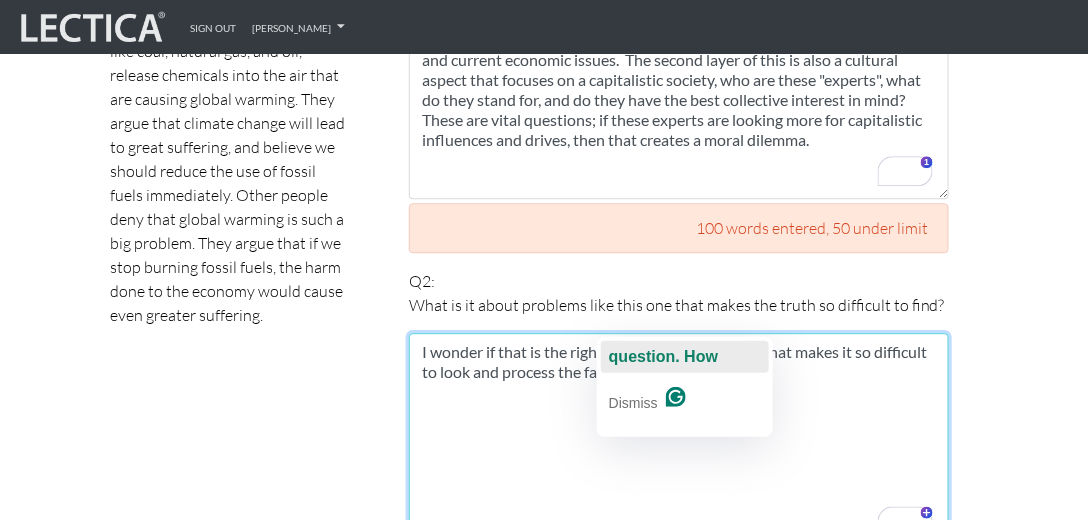 click on "question. How" 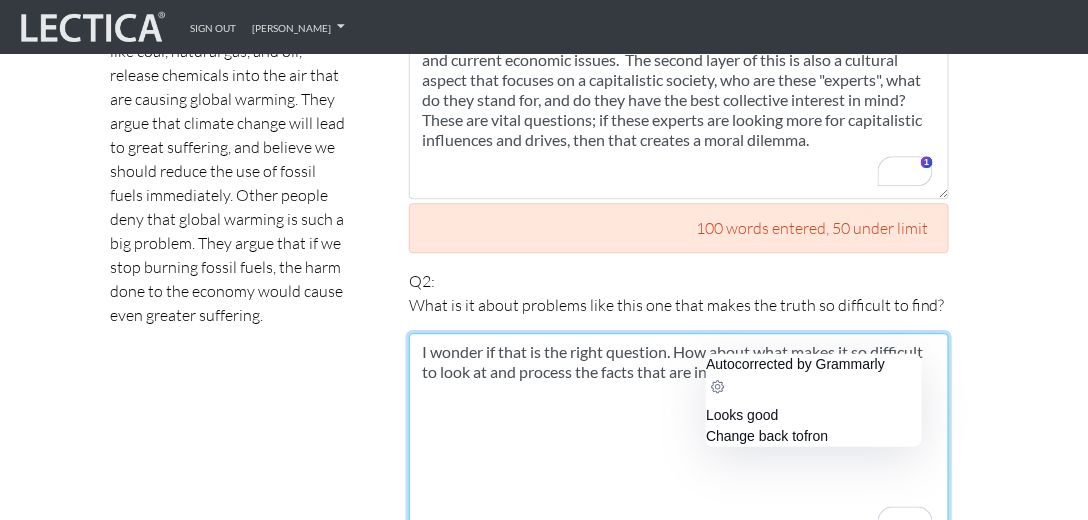 click on "I wonder if that is the right question. How about what makes it so difficult to look at and process the facts that are in front of us?" at bounding box center (679, 442) 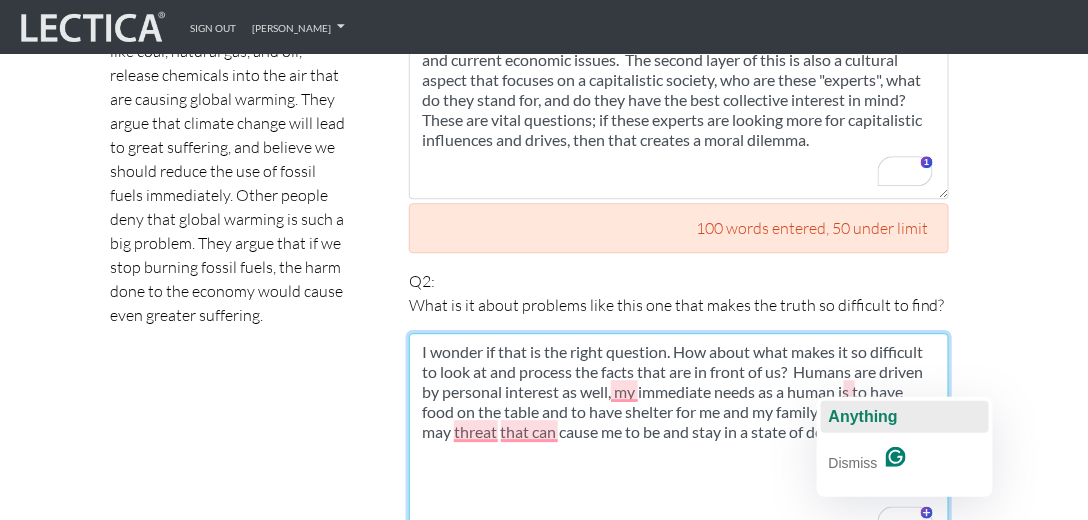 click on "Anything" 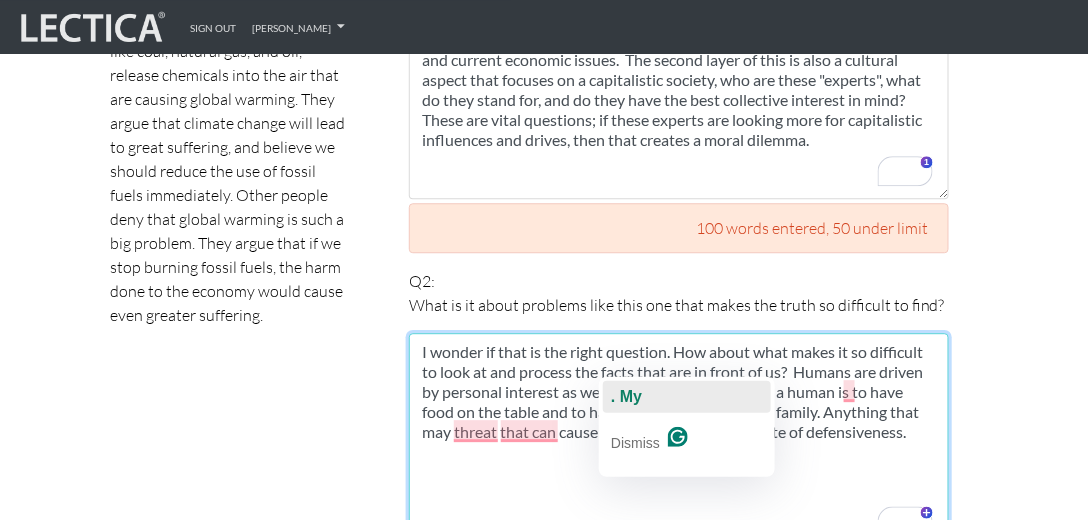 click on ". My" 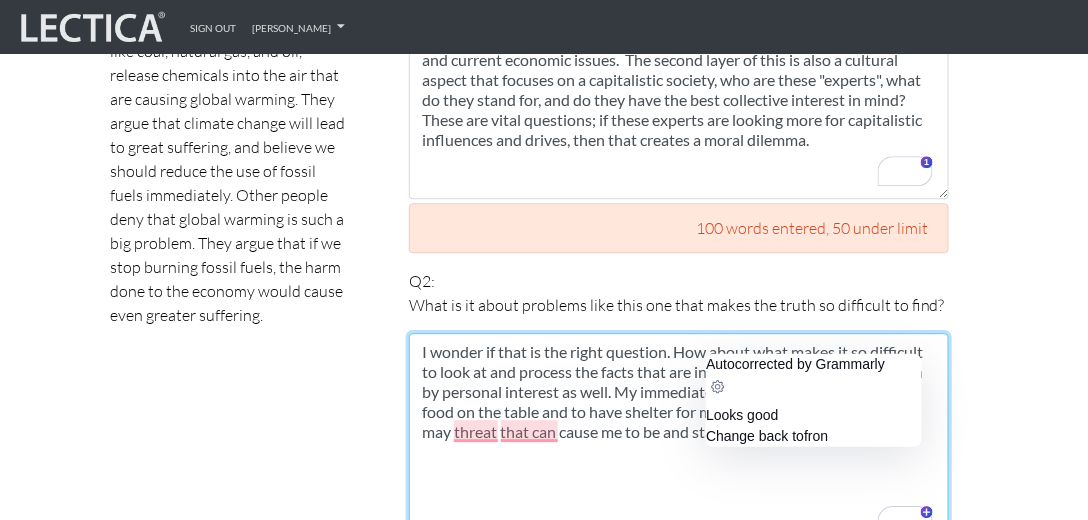 click on "I wonder if that is the right question. How about what makes it so difficult to look at and process the facts that are in front of us?  Humans are driven by personal interest as well. My immediate needs as a human is to have food on the table and to have shelter for me and my family. Anything that may threat that can cause me to be and stay in a state of defensiveness." at bounding box center [679, 442] 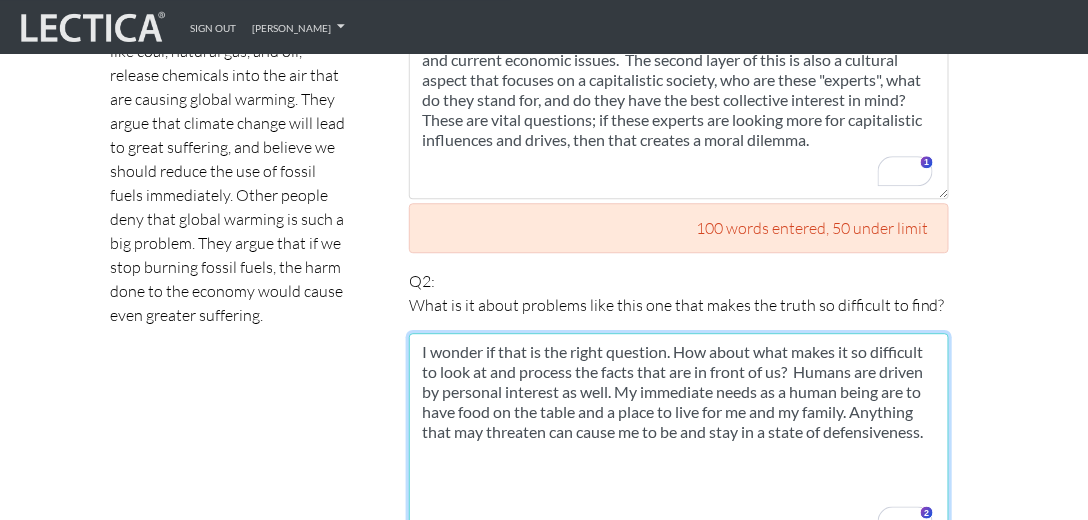 click on "I wonder if that is the right question. How about what makes it so difficult to look at and process the facts that are in front of us?  Humans are driven by personal interest as well. My immediate needs as a human being are to have food on the table and a place to live for me and my family. Anything that may threaten can cause me to be and stay in a state of defensiveness." at bounding box center [679, 442] 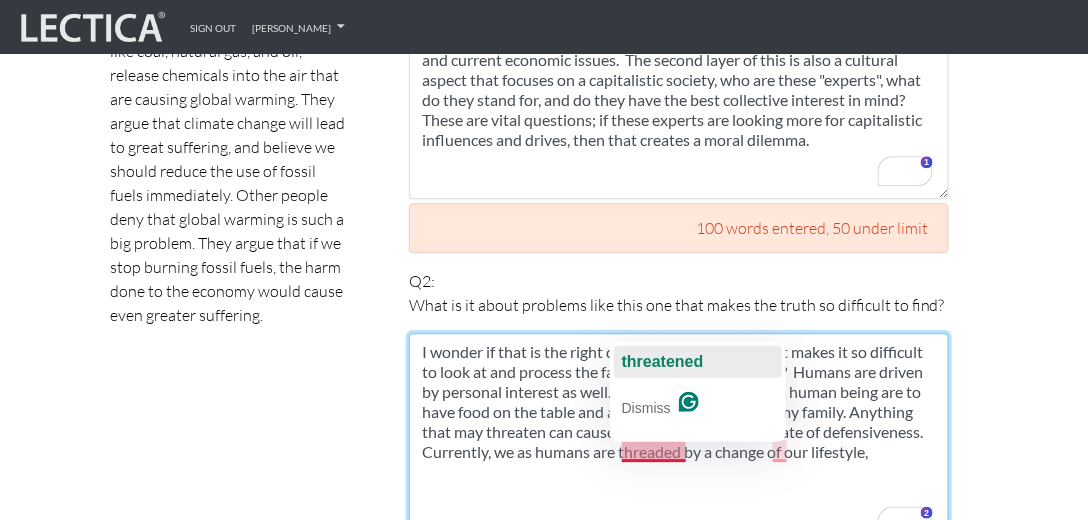 click on "threatened" 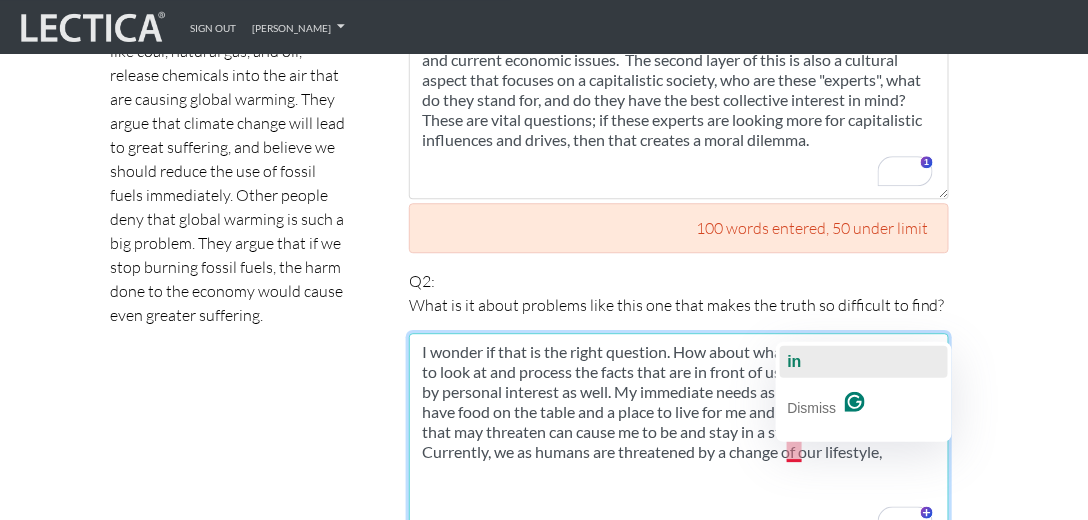click on "in" 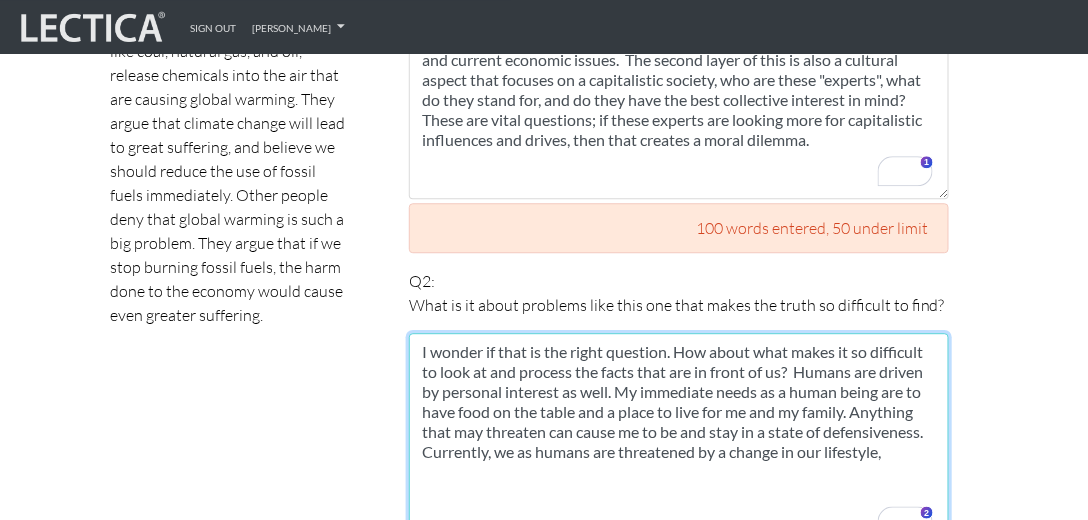click on "I wonder if that is the right question. How about what makes it so difficult to look at and process the facts that are in front of us?  Humans are driven by personal interest as well. My immediate needs as a human being are to have food on the table and a place to live for me and my family. Anything that may threaten can cause me to be and stay in a state of defensiveness.  Currently, we as humans are threatened by a change in our lifestyle," at bounding box center [679, 442] 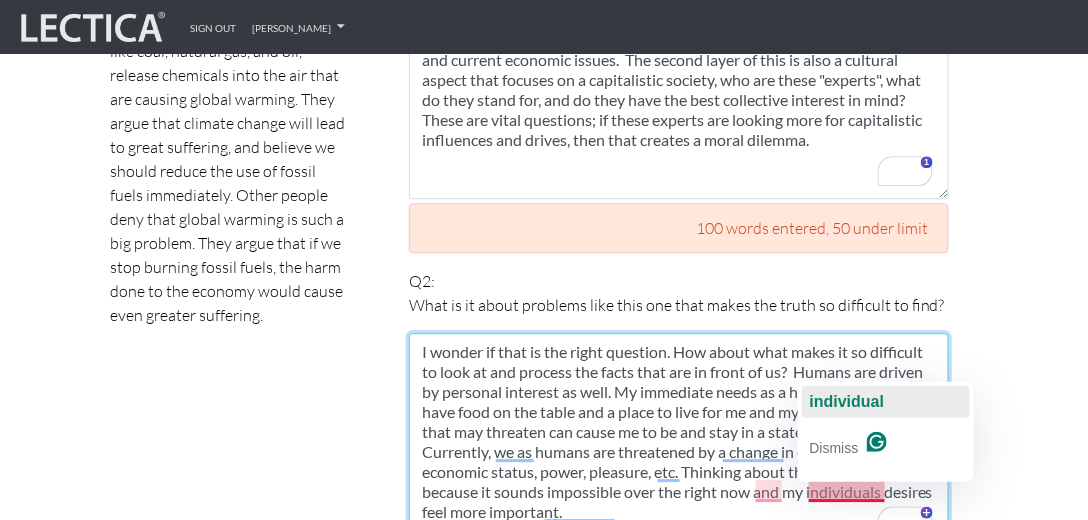 click on "individual" 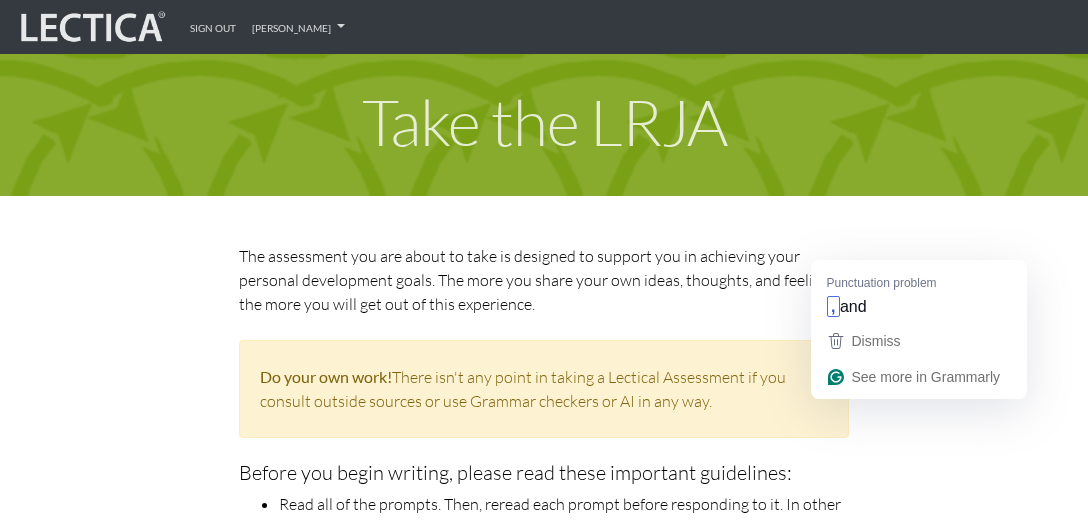 scroll, scrollTop: 1257, scrollLeft: 0, axis: vertical 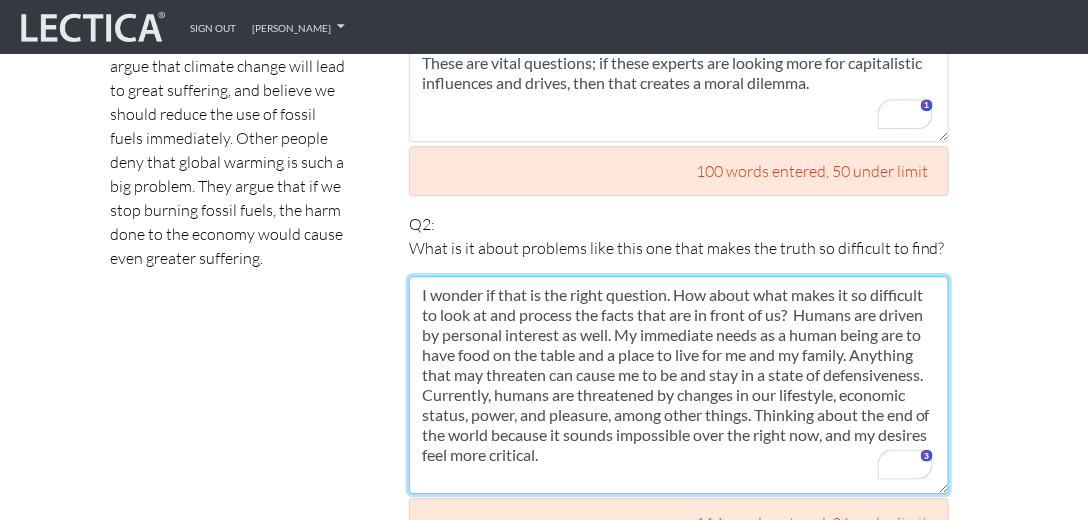 click on "I wonder if that is the right question. How about what makes it so difficult to look at and process the facts that are in front of us?  Humans are driven by personal interest as well. My immediate needs as a human being are to have food on the table and a place to live for me and my family. Anything that may threaten can cause me to be and stay in a state of defensiveness.  Currently, humans are threatened by changes in our lifestyle, economic status, power, and pleasure, among other things. Thinking about the end of the world because it sounds impossible over the right now, and my desires feel more critical." at bounding box center (679, 385) 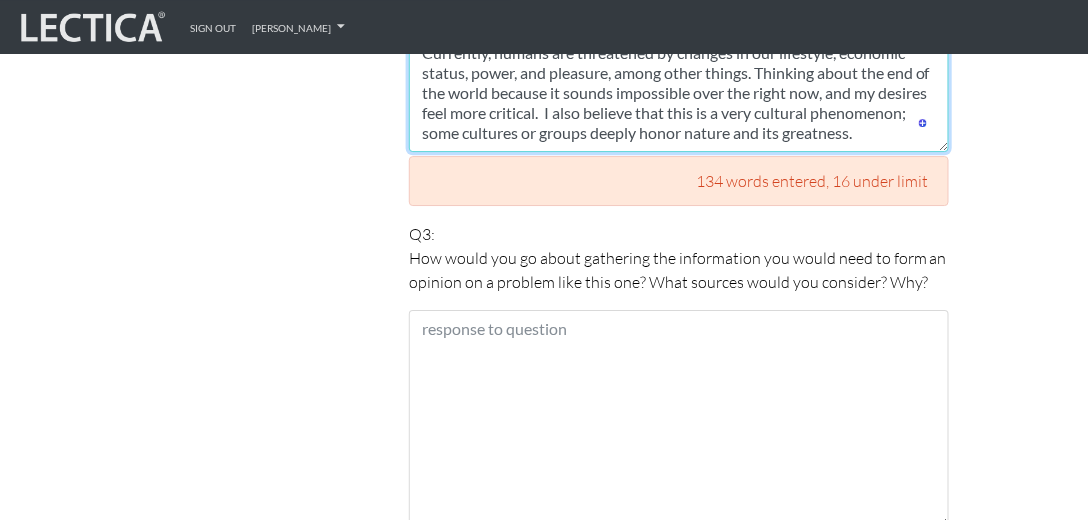 scroll, scrollTop: 1600, scrollLeft: 0, axis: vertical 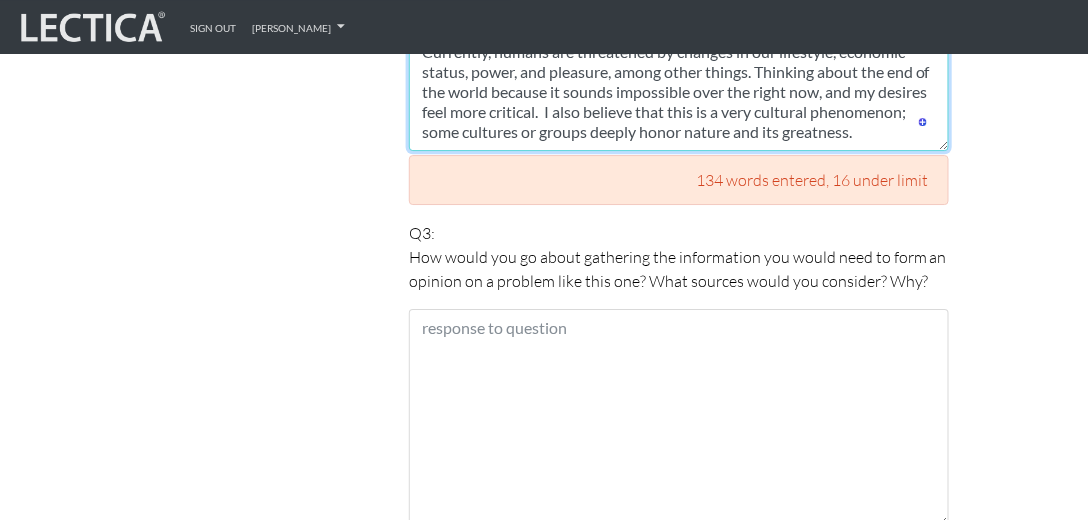 type on "I wonder if that is the right question. How about what makes it so difficult to look at and process the facts that are in front of us?  Humans are driven by personal interest as well. My immediate needs as a human being are to have food on the table and a place to live for me and my family. Anything that may threaten can cause me to be and stay in a state of defensiveness.  Currently, humans are threatened by changes in our lifestyle, economic status, power, and pleasure, among other things. Thinking about the end of the world because it sounds impossible over the right now, and my desires feel more critical.  I also believe that this is a very cultural phenomenon; some cultures or groups deeply honor nature and its greatness." 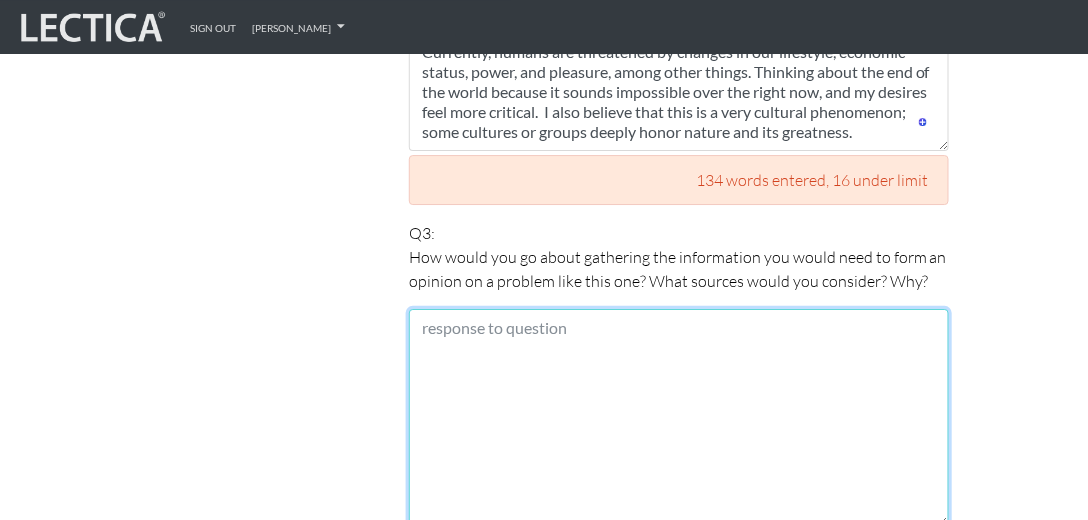 click at bounding box center [679, 418] 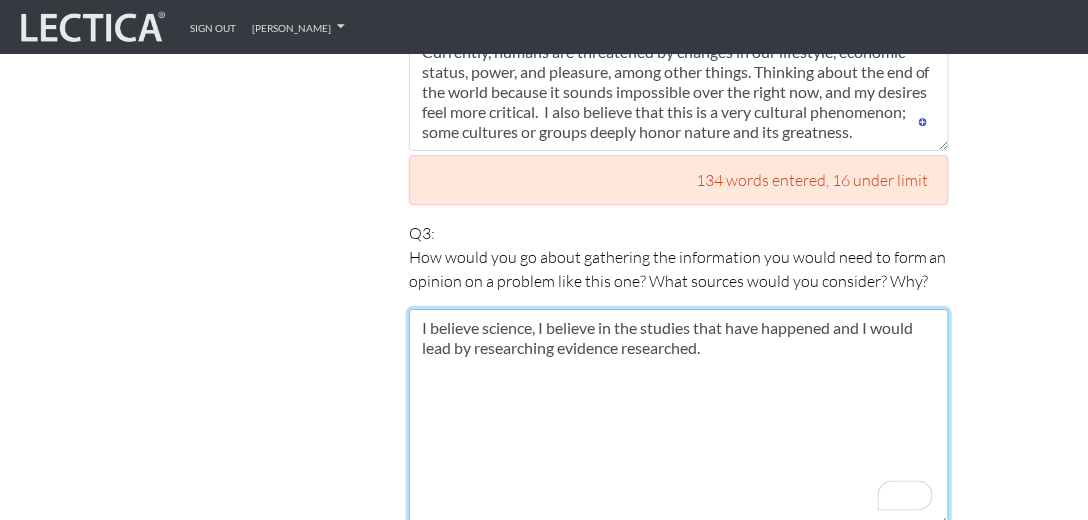 type on "I believe science, I believe in the studies that have happened and I would lead by researching evidence researched." 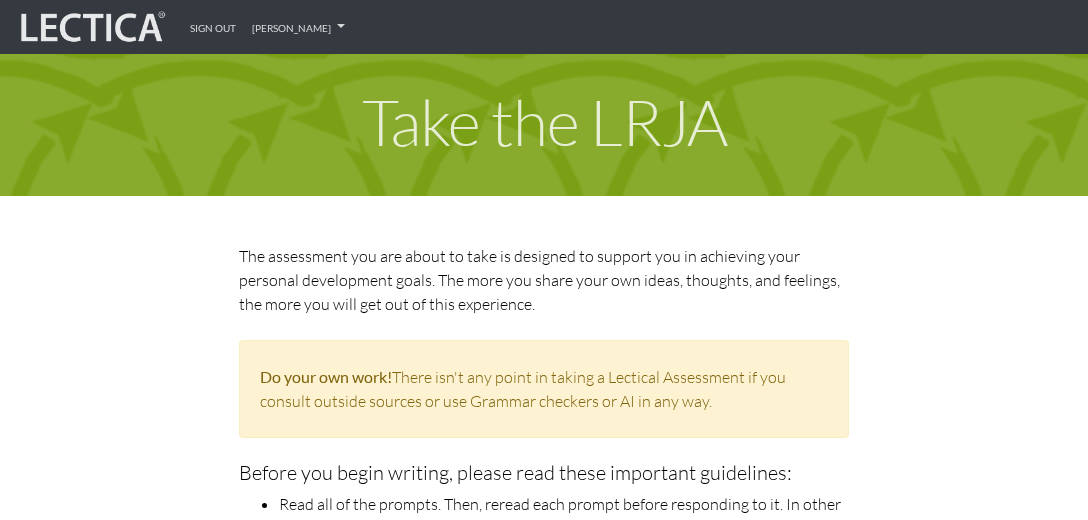 scroll, scrollTop: 1600, scrollLeft: 0, axis: vertical 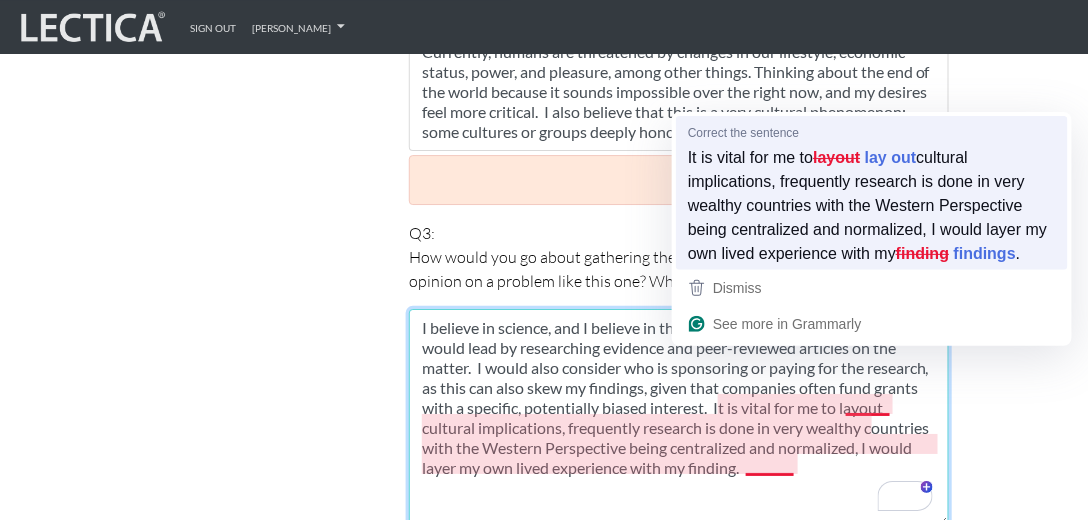 type on "I believe in science, and I believe in the studies that have been conducted. I would lead by researching evidence and peer-reviewed articles on the matter.  I would also consider who is sponsoring or paying for the research, as this can also skew my findings, given that companies often fund grants with a specific, potentially biased interest.  It is vital for me to lay out cultural implications, frequently research is done in very wealthy countries with the Western Perspective being centralized and normalized, I would layer my own lived experience with my findings." 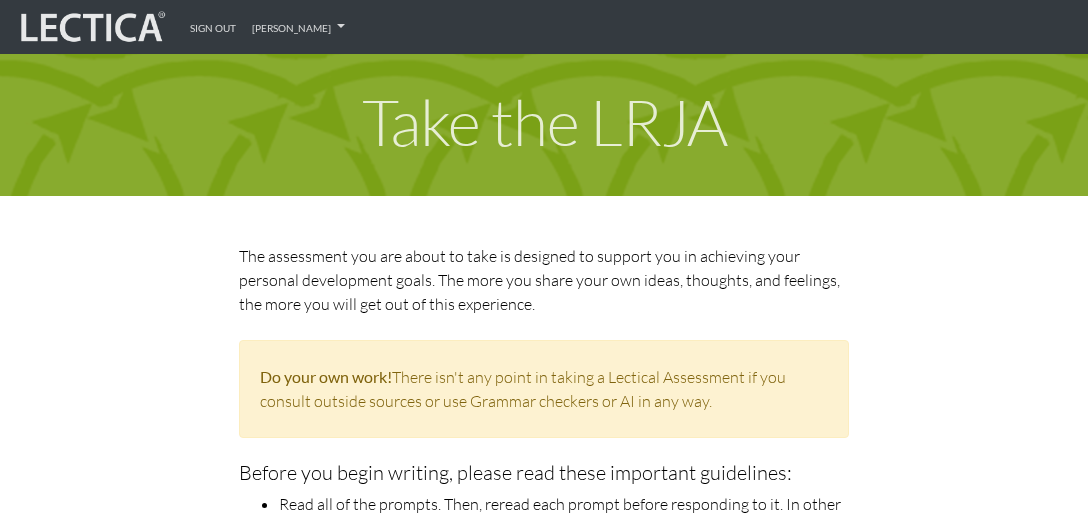 scroll, scrollTop: 2081, scrollLeft: 0, axis: vertical 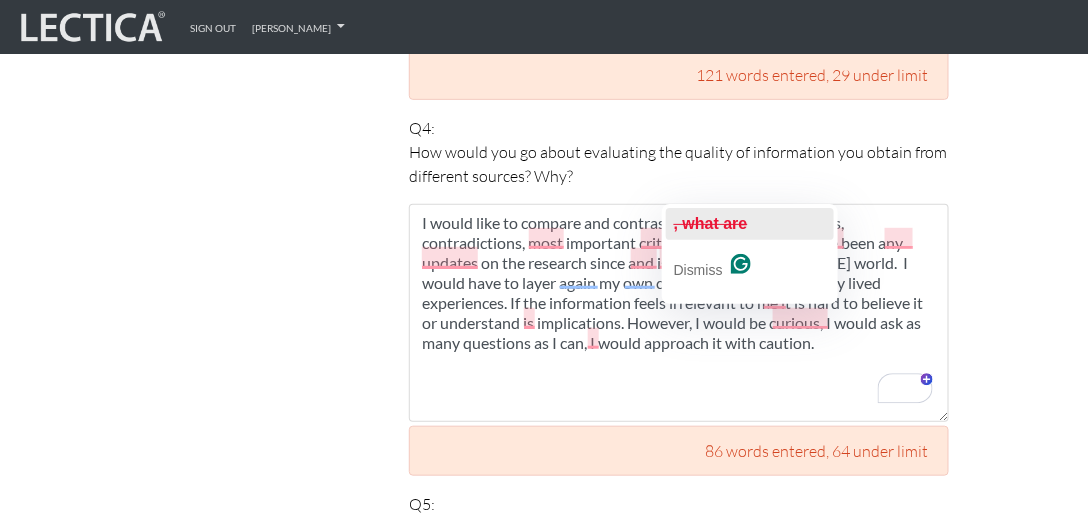 click on ", what are" 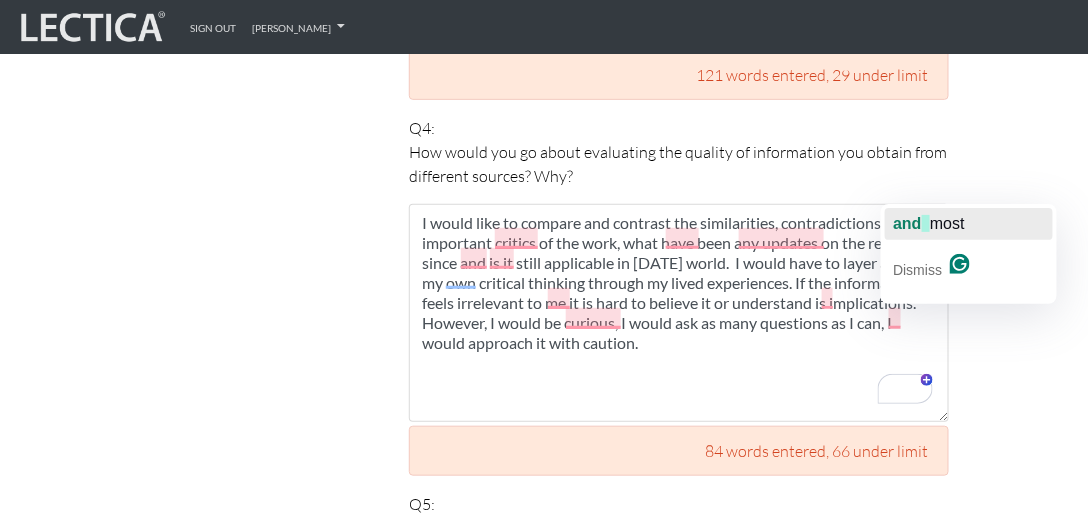 click on "and" 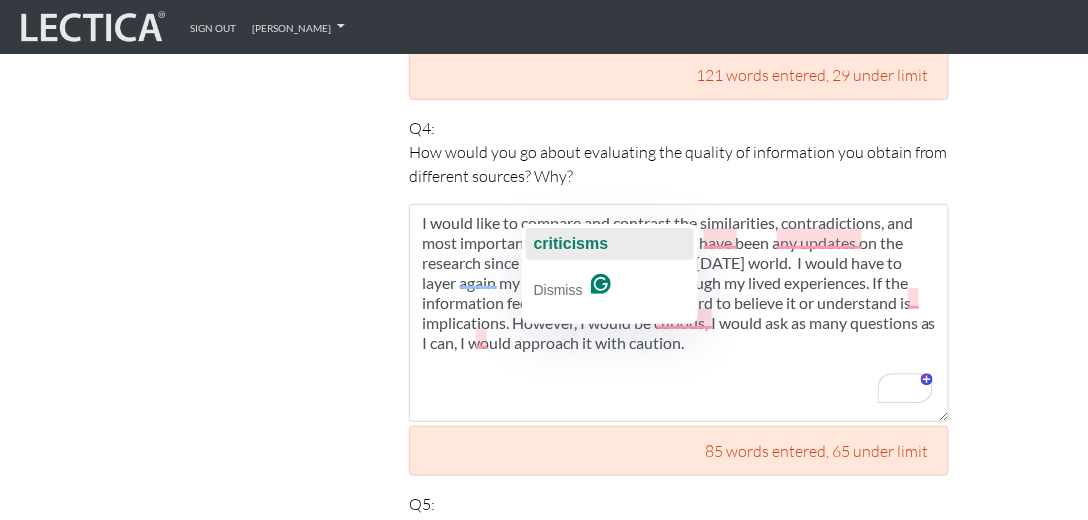 click on "criticisms" 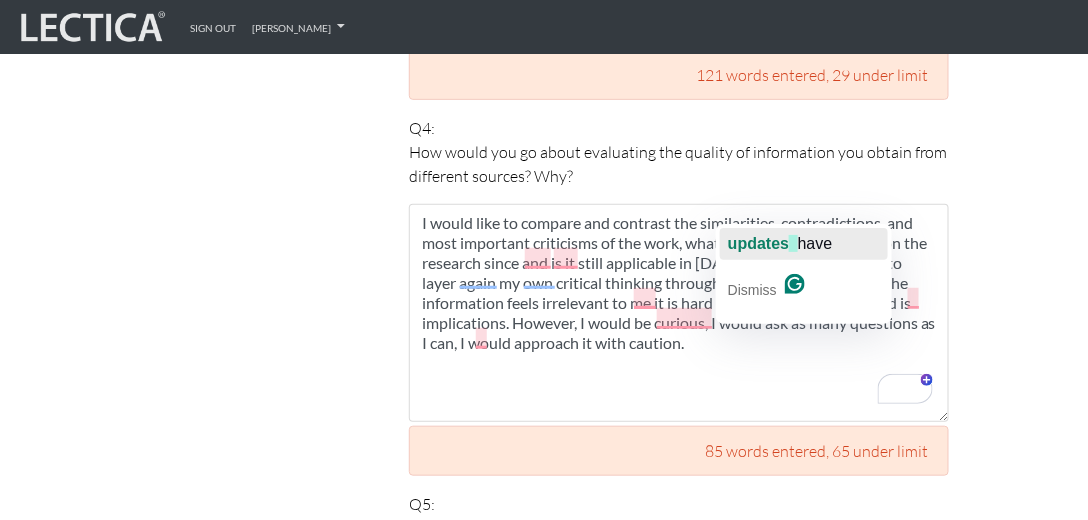 click on "updates" 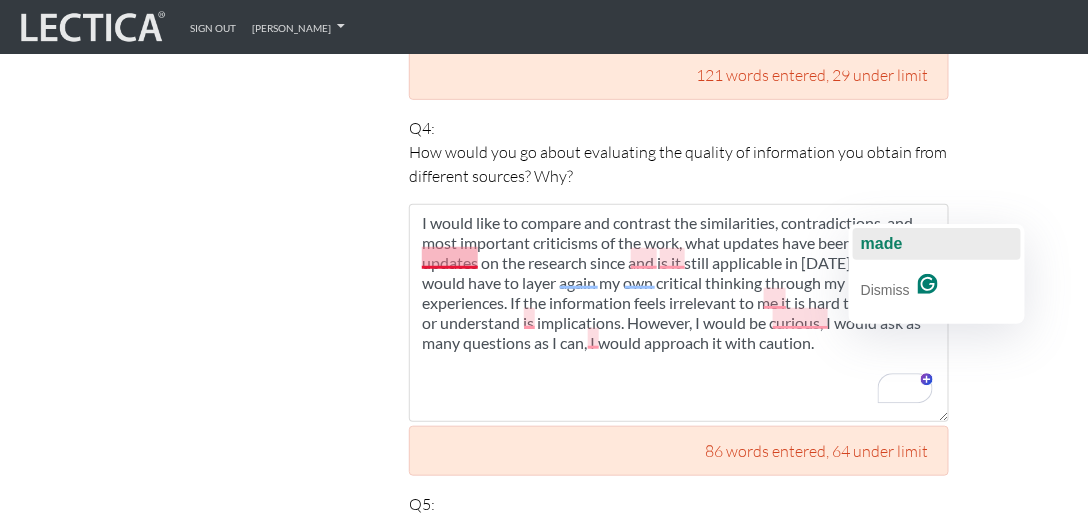 click on "made" 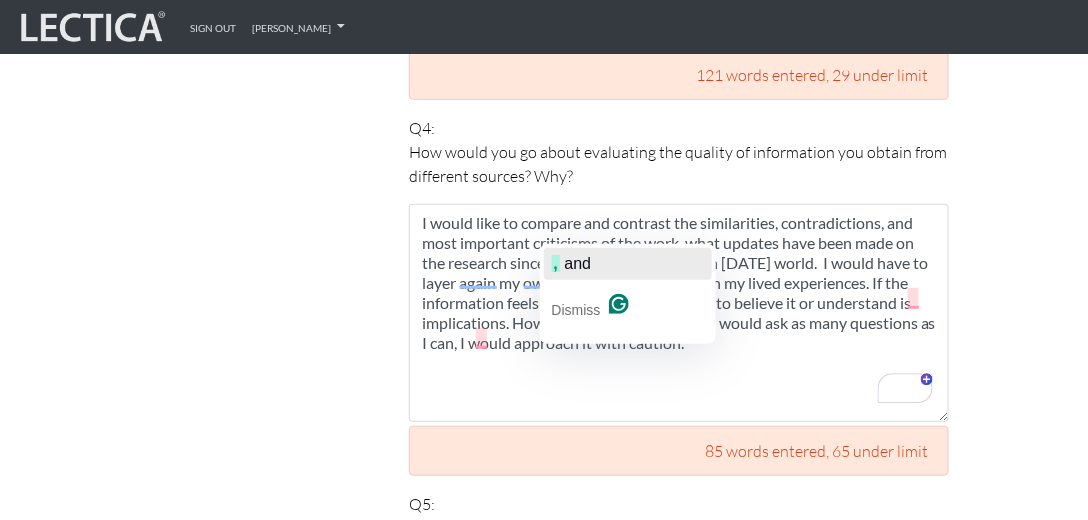 click on "and" 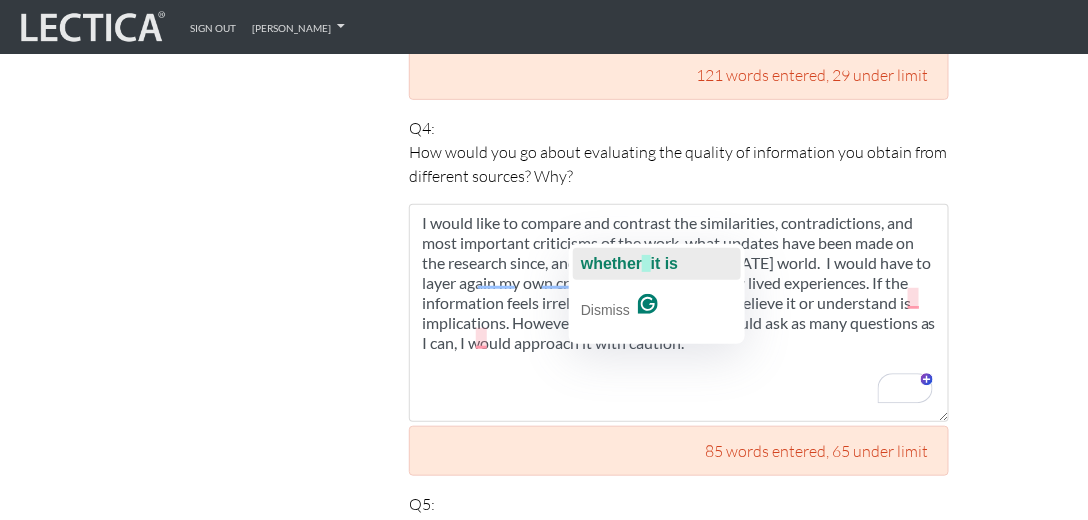 click on "whether" 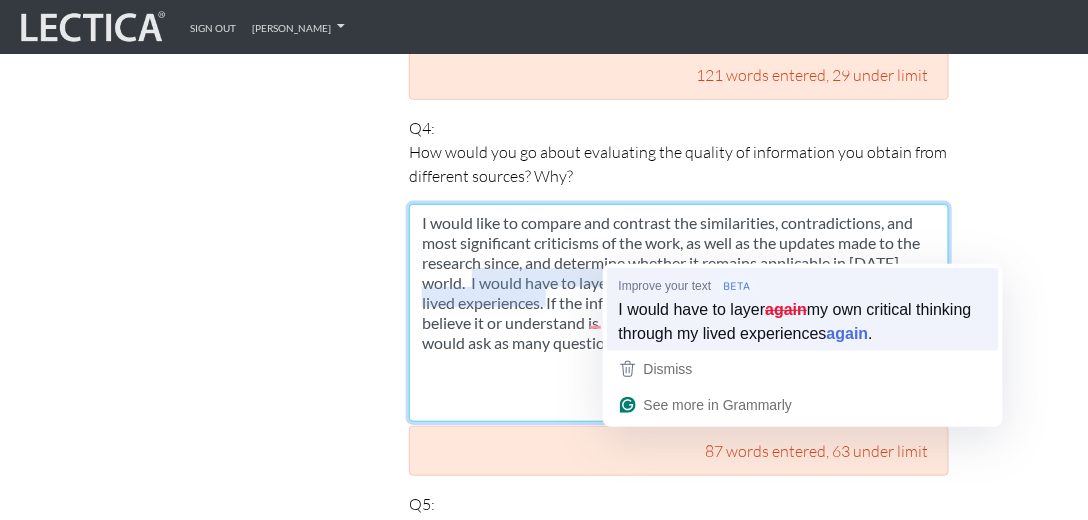 type on "I would like to compare and contrast the similarities, contradictions, and most significant criticisms of the work, as well as the updates made to the research since, and determine whether it remains applicable in today's world.  I would have to layer my own critical thinking through my lived experiences again. If the information feels irrelevant to me it is hard to believe it or understand is implications. However, I would be curious, I would ask as many questions as I can, I would approach it with caution." 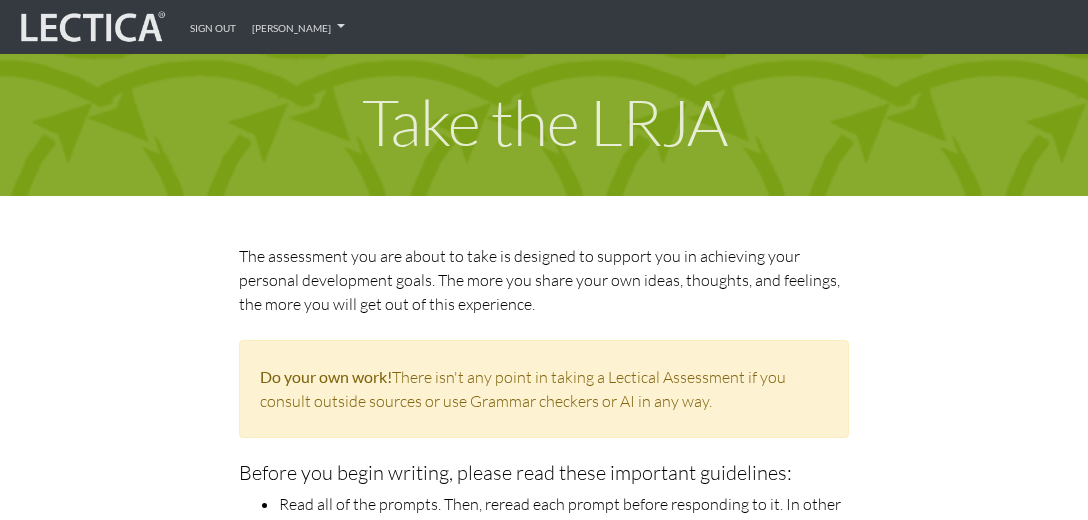 scroll, scrollTop: 2424, scrollLeft: 0, axis: vertical 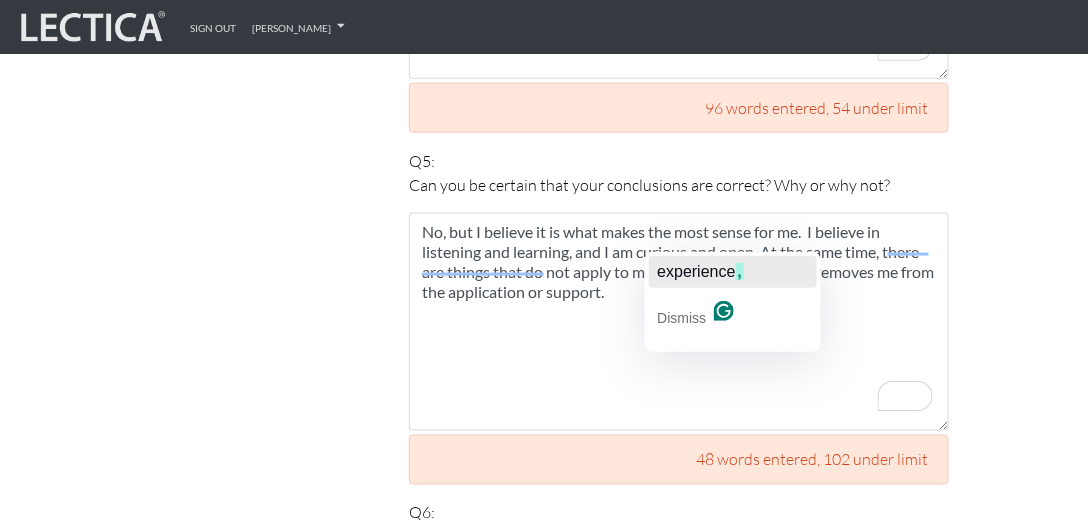 click on "experience" 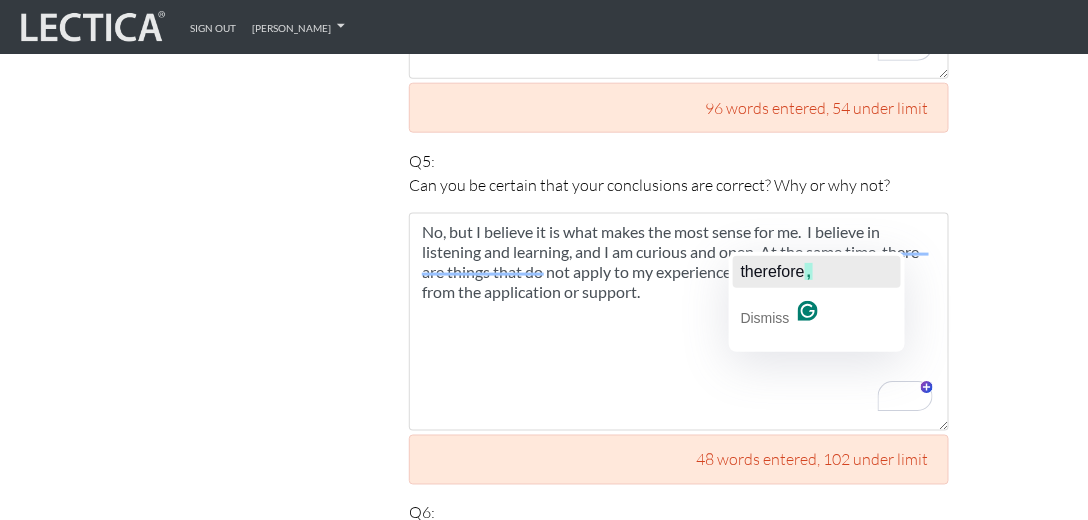 click on "therefore" 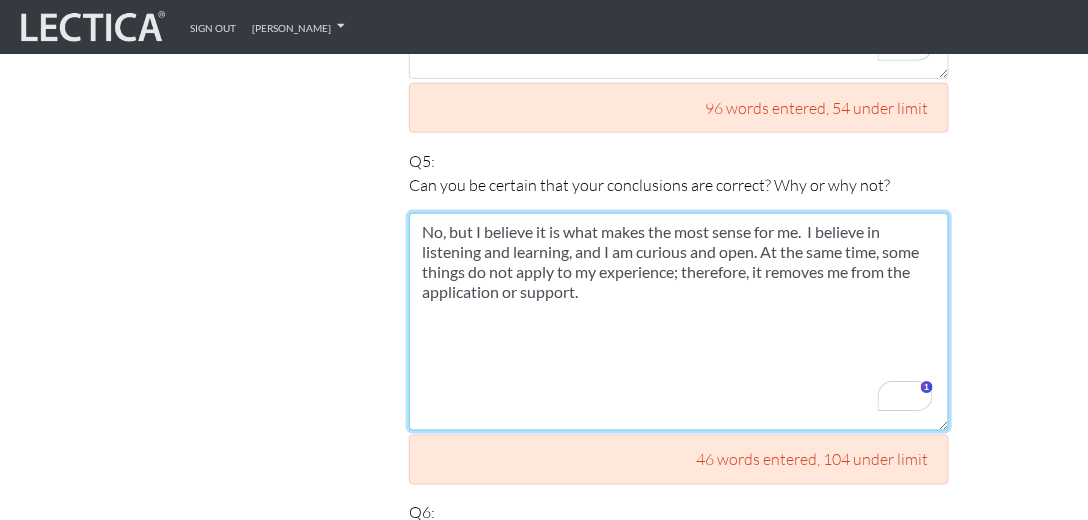 click on "No, but I believe it is what makes the most sense for me.  I believe in listening and learning, and I am curious and open. At the same time, some things do not apply to my experience; therefore, it removes me from the application or support." at bounding box center [679, 322] 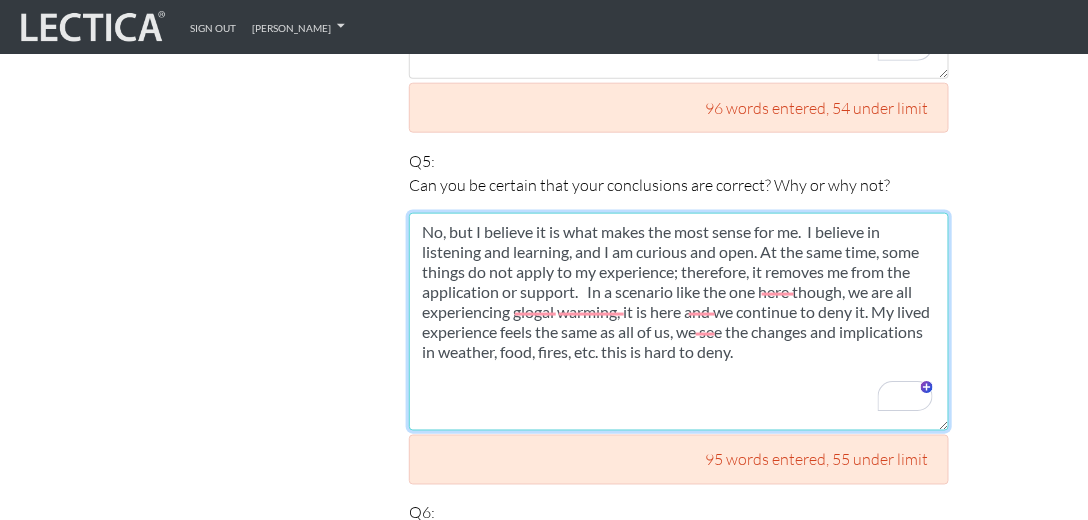 type on "No, but I believe it is what makes the most sense for me.  I believe in listening and learning, and I am curious and open. At the same time, some things do not apply to my experience; therefore, it removes me from the application or support.   In a scenario like the one here though, we are all experiencing glogal warming, it is here and we continue to deny it. My lived experience feels the same as all of us, we see the changes and implications in weather, food, fires, etc. this is hard to deny." 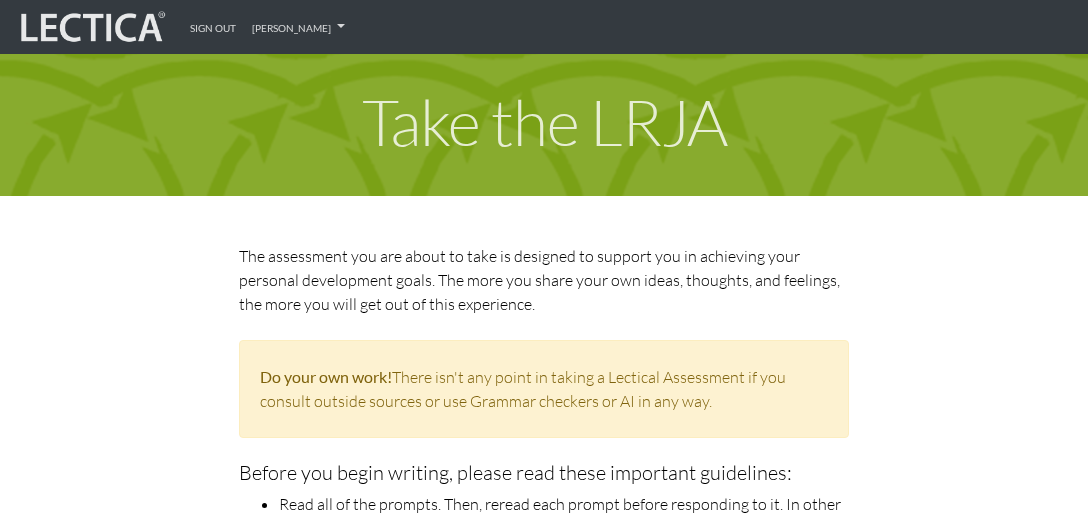 scroll, scrollTop: 2709, scrollLeft: 0, axis: vertical 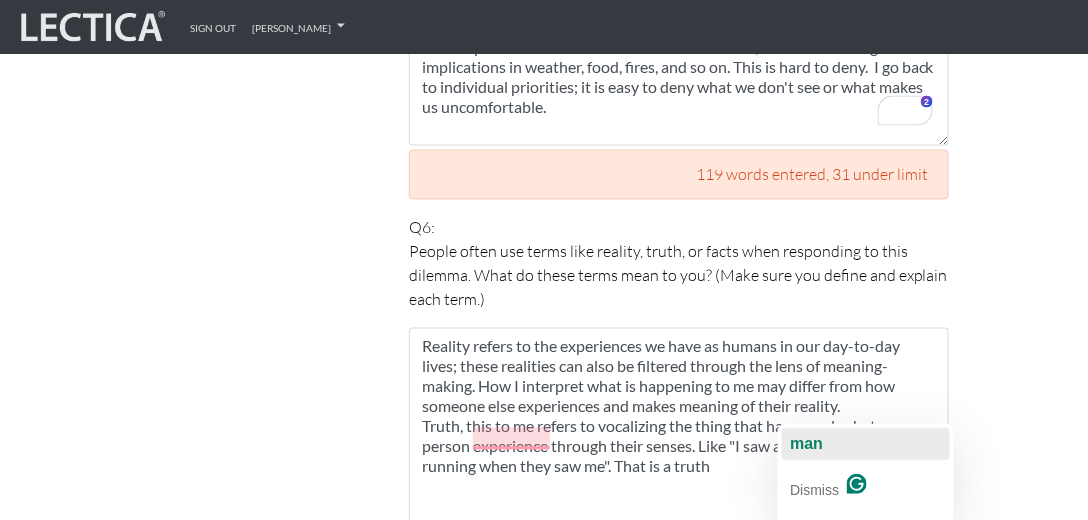 click on "man" 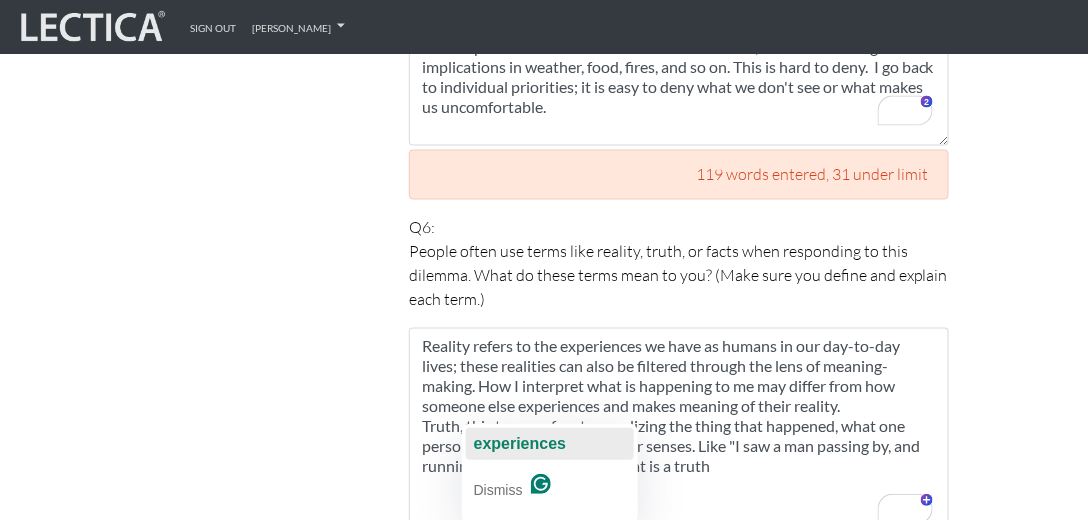 click on "experiences" 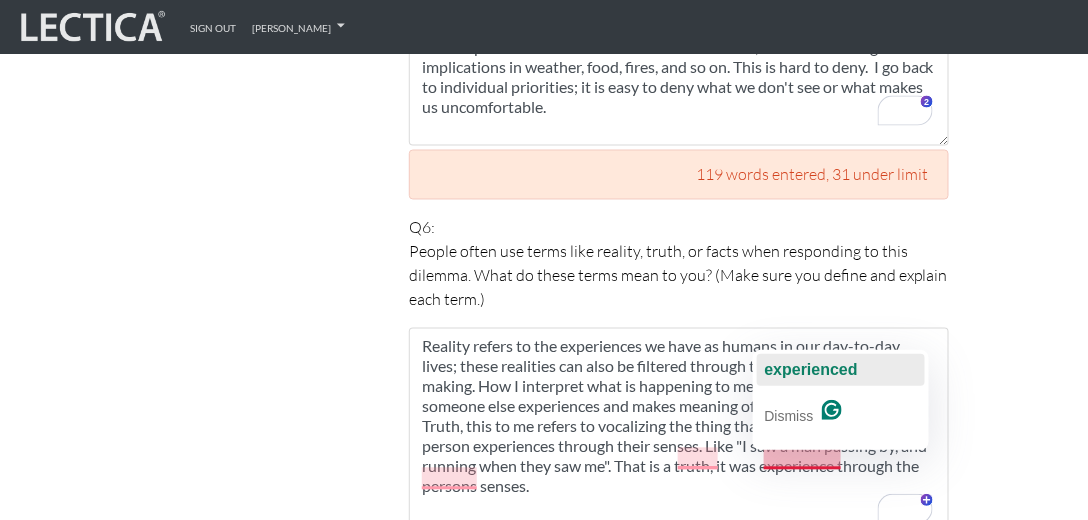 click on "experienced" 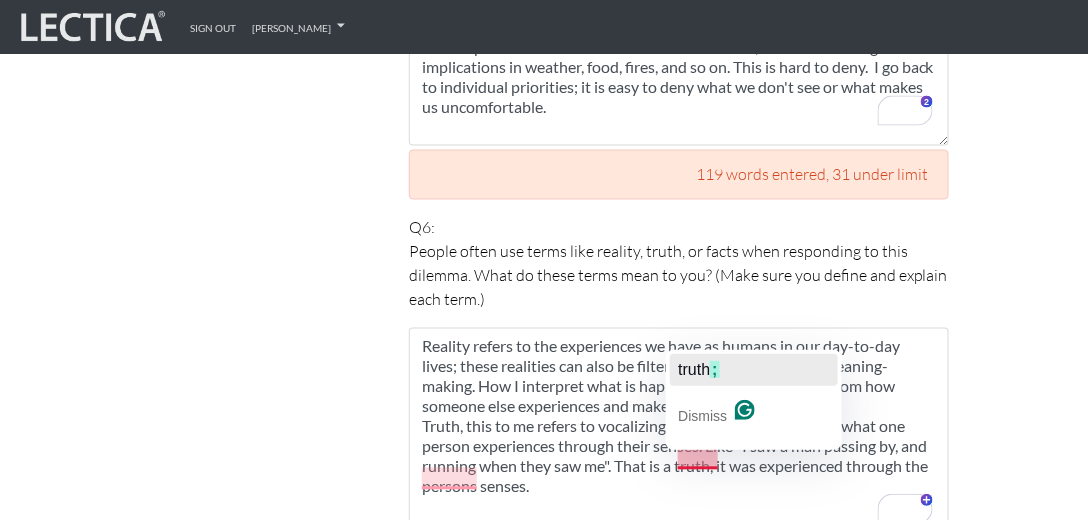 click on "truth" 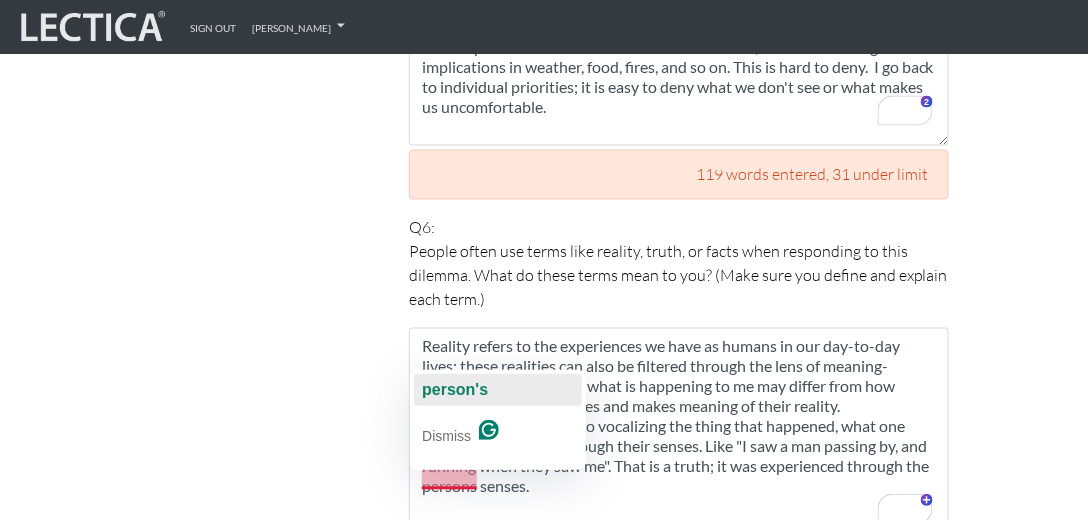 click on "person's" 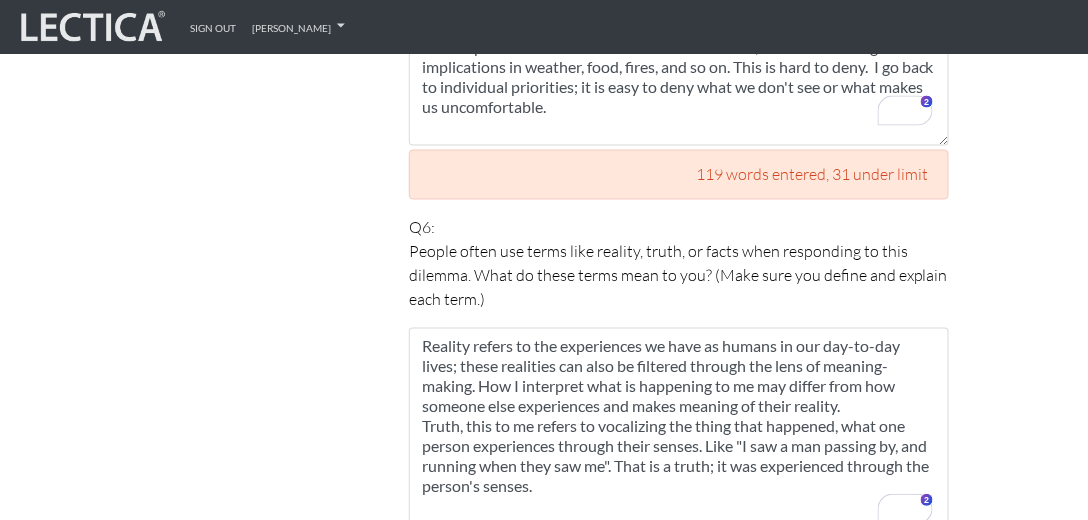drag, startPoint x: 466, startPoint y: 395, endPoint x: 399, endPoint y: 392, distance: 67.06713 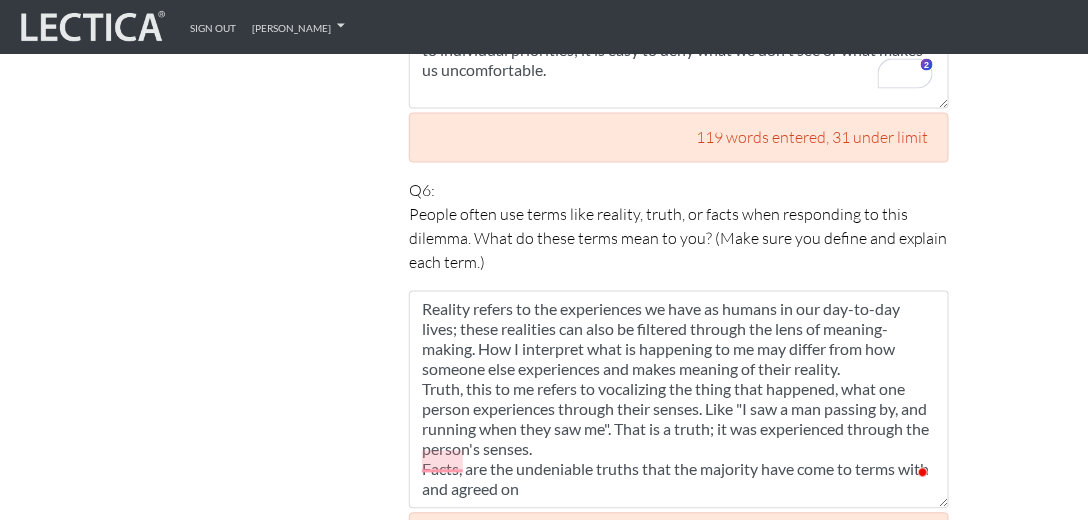 scroll, scrollTop: 2766, scrollLeft: 0, axis: vertical 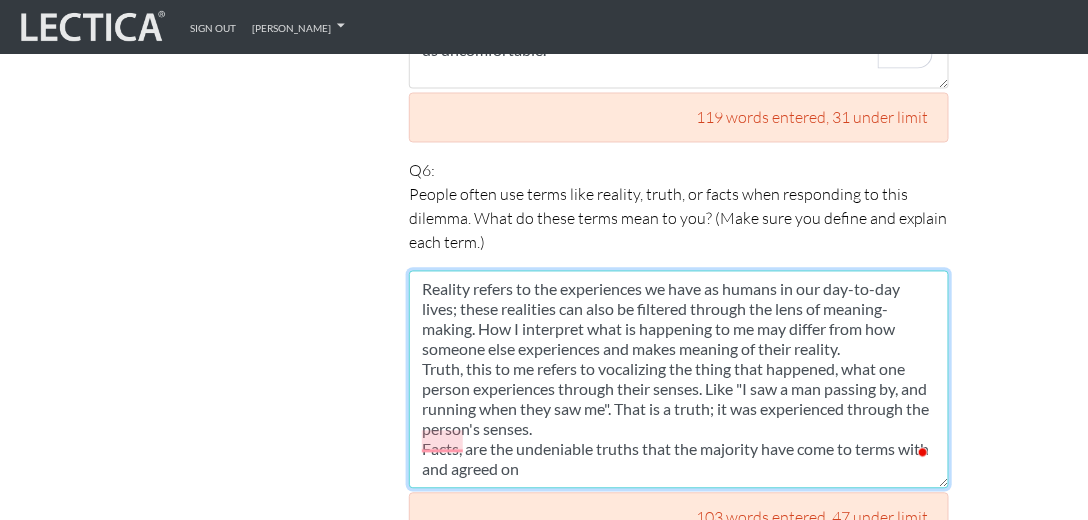 click on "Reality refers to the experiences we have as humans in our day-to-day lives; these realities can also be filtered through the lens of meaning-making. How I interpret what is happening to me may differ from how someone else experiences and makes meaning of their reality.
Truth, this to me refers to vocalizing the thing that happened, what one person experiences through their senses. Like "I saw a man passing by, and running when they saw me". That is a truth; it was experienced through the person's senses.
Facts, are the undeniable truths that the majority have come to terms with and agreed on" at bounding box center [679, 380] 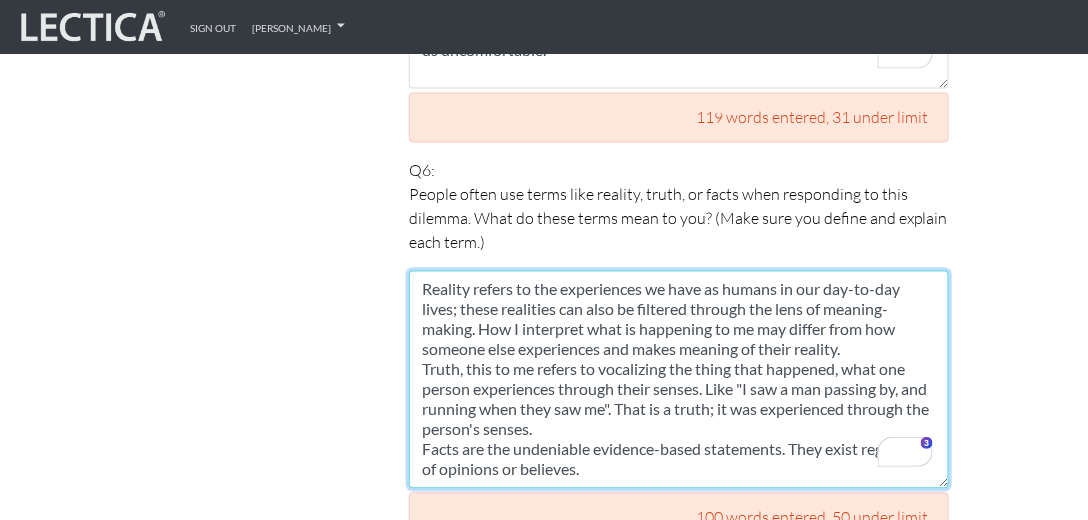 click on "Reality refers to the experiences we have as humans in our day-to-day lives; these realities can also be filtered through the lens of meaning-making. How I interpret what is happening to me may differ from how someone else experiences and makes meaning of their reality.
Truth, this to me refers to vocalizing the thing that happened, what one person experiences through their senses. Like "I saw a man passing by, and running when they saw me". That is a truth; it was experienced through the person's senses.
Facts are the undeniable evidence-based statements. They exist regardless of opinions or believes." at bounding box center (679, 380) 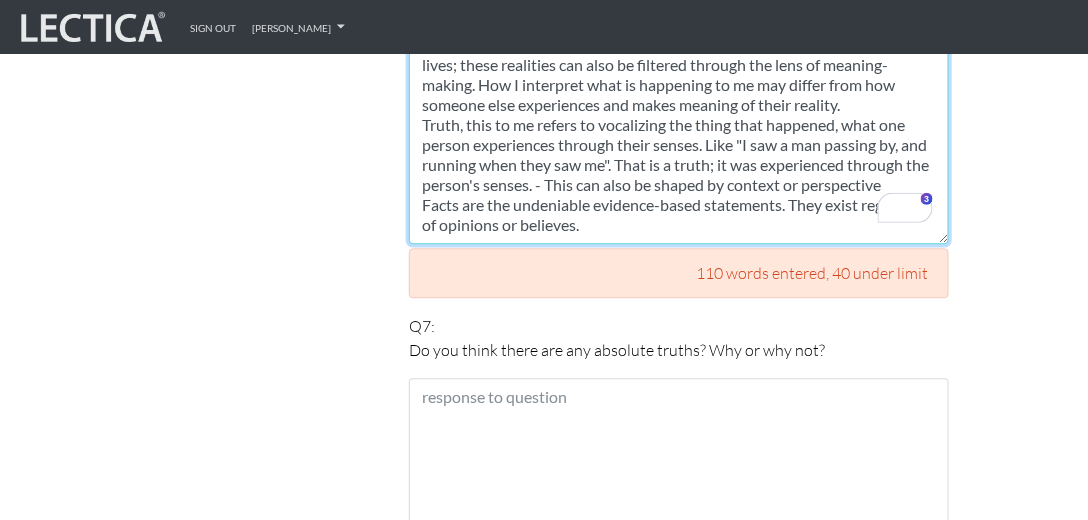 scroll, scrollTop: 3052, scrollLeft: 0, axis: vertical 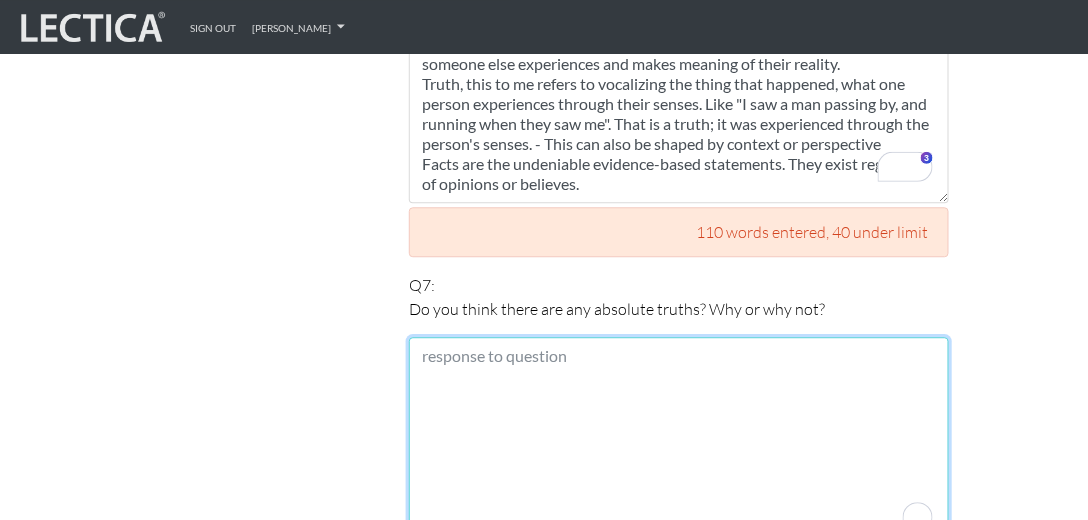 click at bounding box center (679, 446) 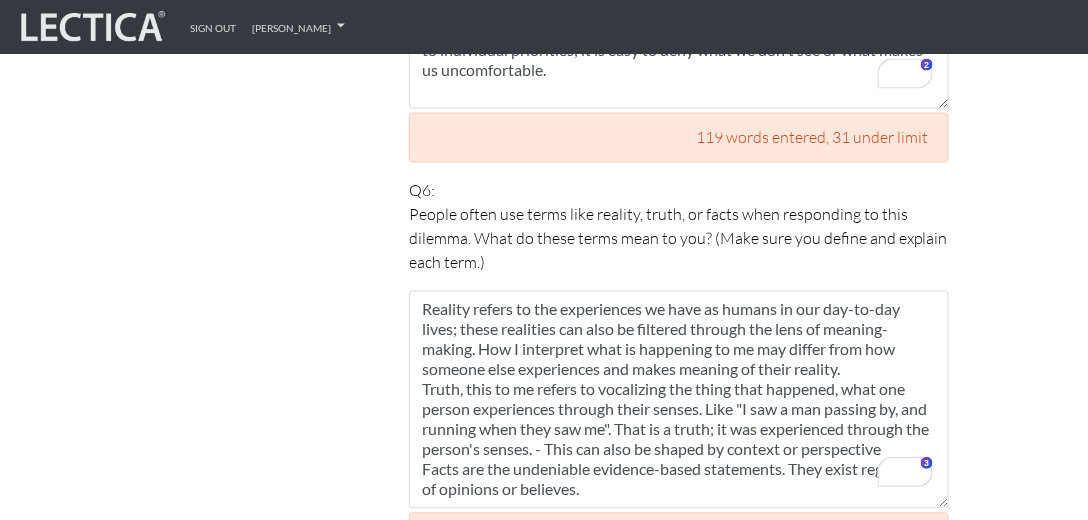 scroll, scrollTop: 2766, scrollLeft: 0, axis: vertical 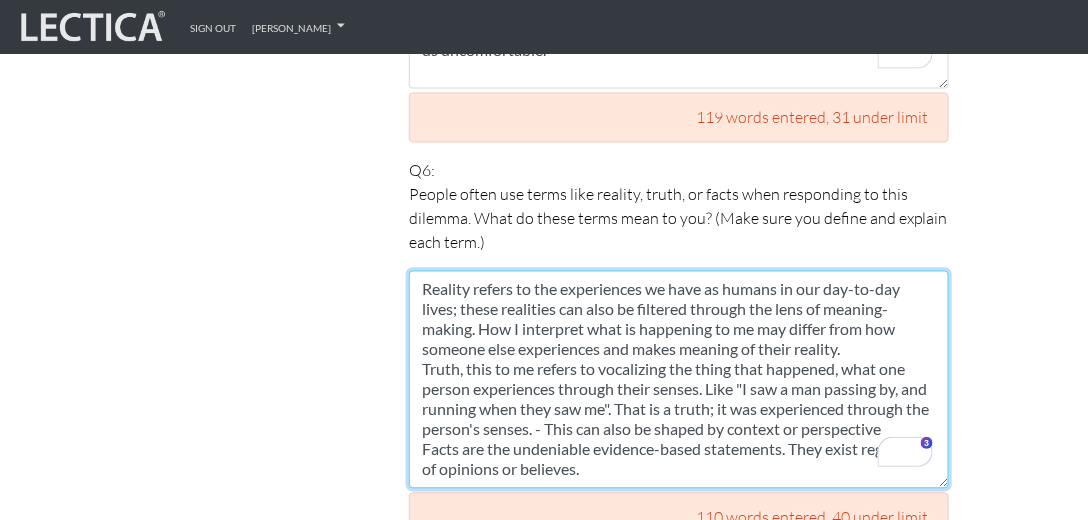 click on "Reality refers to the experiences we have as humans in our day-to-day lives; these realities can also be filtered through the lens of meaning-making. How I interpret what is happening to me may differ from how someone else experiences and makes meaning of their reality.
Truth, this to me refers to vocalizing the thing that happened, what one person experiences through their senses. Like "I saw a man passing by, and running when they saw me". That is a truth; it was experienced through the person's senses. - This can also be shaped by context or perspective
Facts are the undeniable evidence-based statements. They exist regardless of opinions or believes." at bounding box center [679, 380] 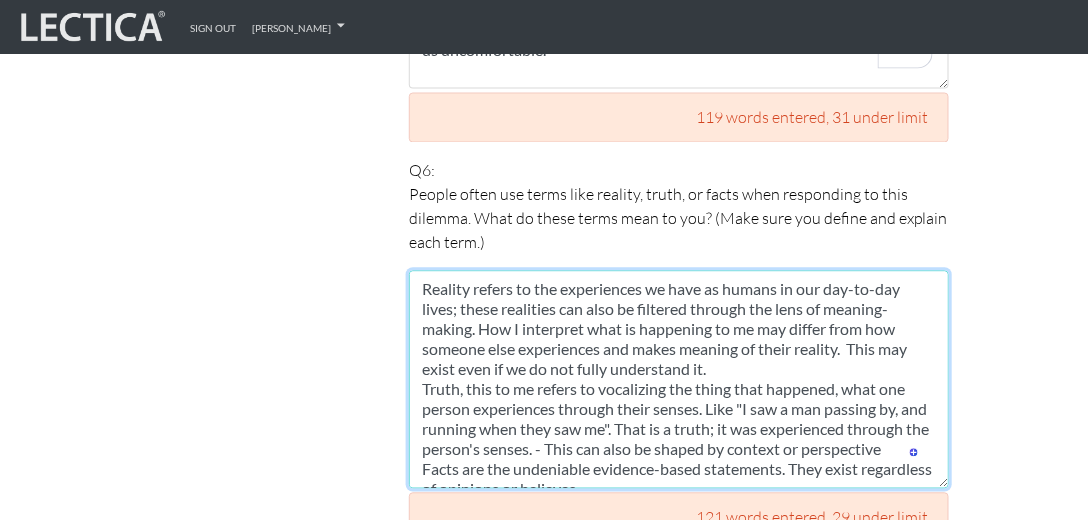 scroll, scrollTop: 22, scrollLeft: 0, axis: vertical 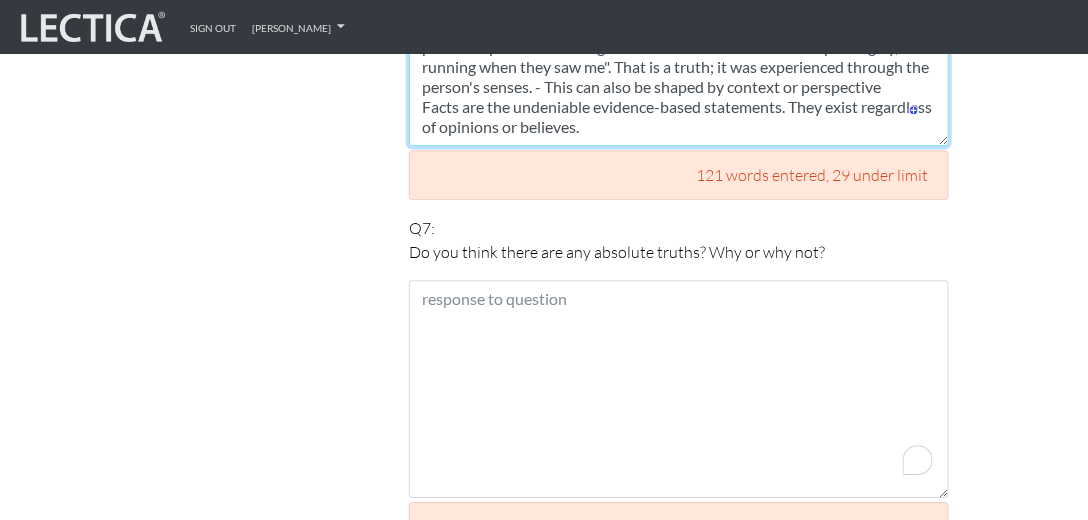 type on "Reality refers to the experiences we have as humans in our day-to-day lives; these realities can also be filtered through the lens of meaning-making. How I interpret what is happening to me may differ from how someone else experiences and makes meaning of their reality.  This may exist even if we do not fully understand it.
Truth, this to me refers to vocalizing the thing that happened, what one person experiences through their senses. Like "I saw a man passing by, and running when they saw me". That is a truth; it was experienced through the person's senses. - This can also be shaped by context or perspective
Facts are the undeniable evidence-based statements. They exist regardless of opinions or believes." 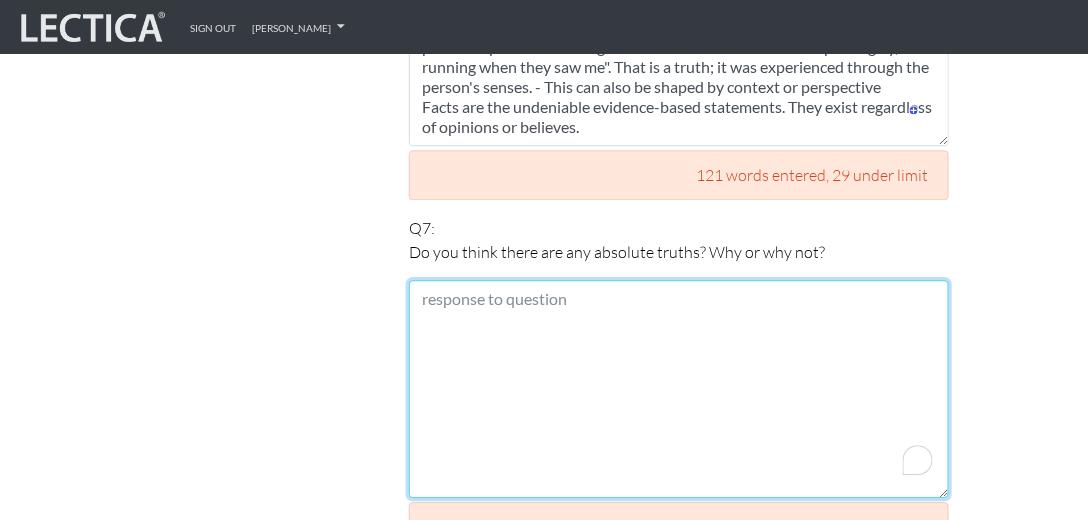 click at bounding box center (679, 389) 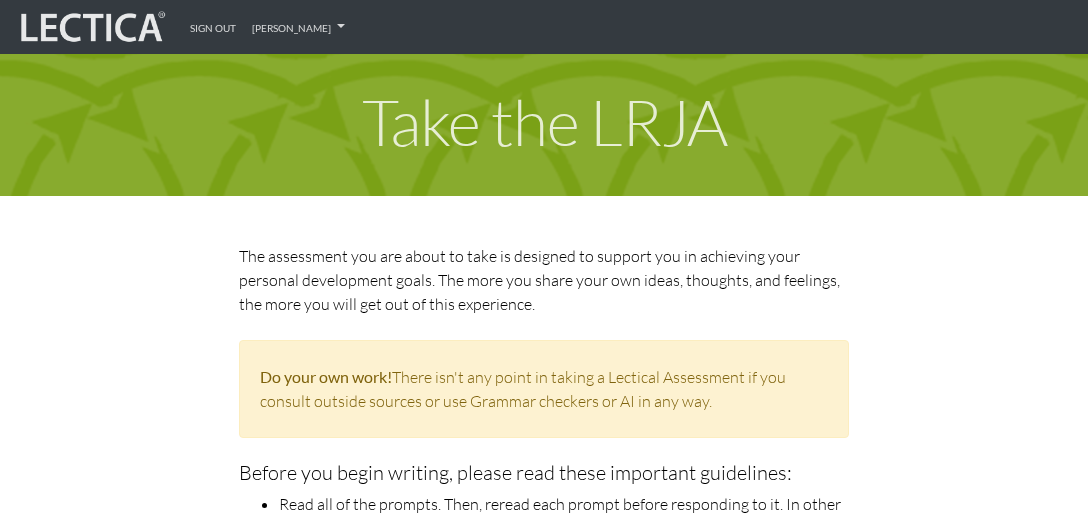 click at bounding box center (679, 3498) 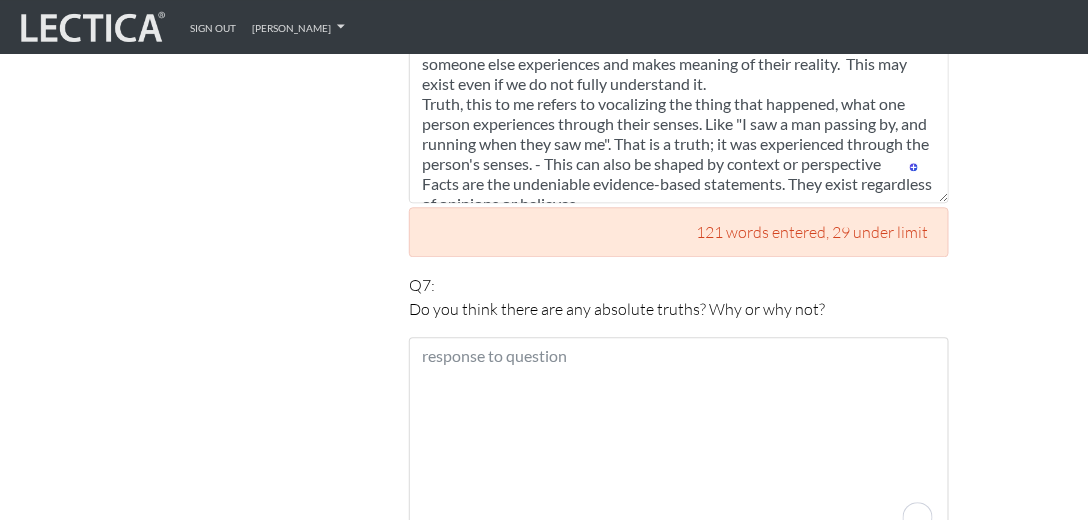 scroll, scrollTop: 3052, scrollLeft: 0, axis: vertical 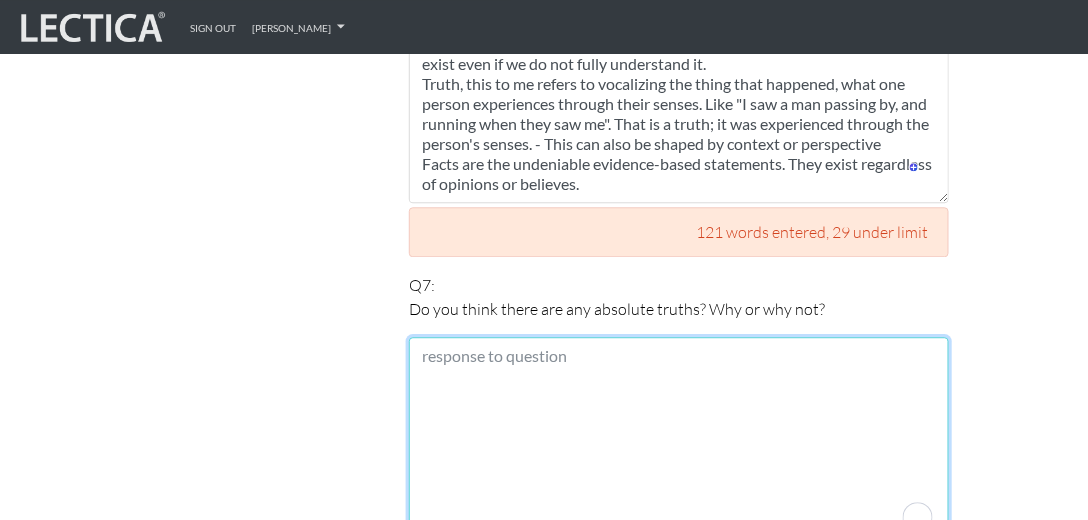 click at bounding box center [679, 446] 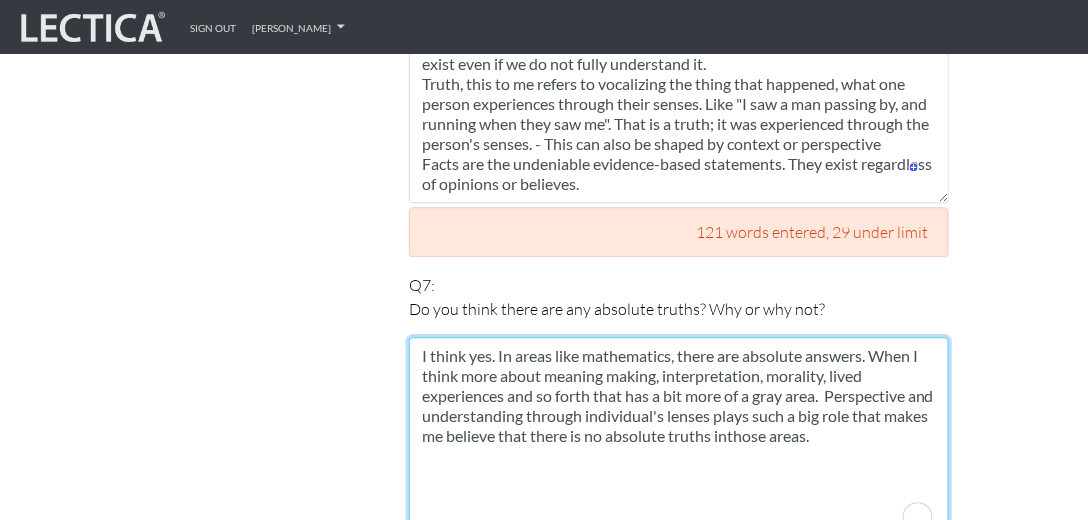 click on "I think yes. In areas like mathematics, there are absolute answers. When I think more about meaning making, interpretation, morality, lived experiences and so forth that has a bit more of a gray area.  Perspective and understanding through individual's lenses plays such a big role that makes me believe that there is no absolute truths inthose areas." at bounding box center [679, 446] 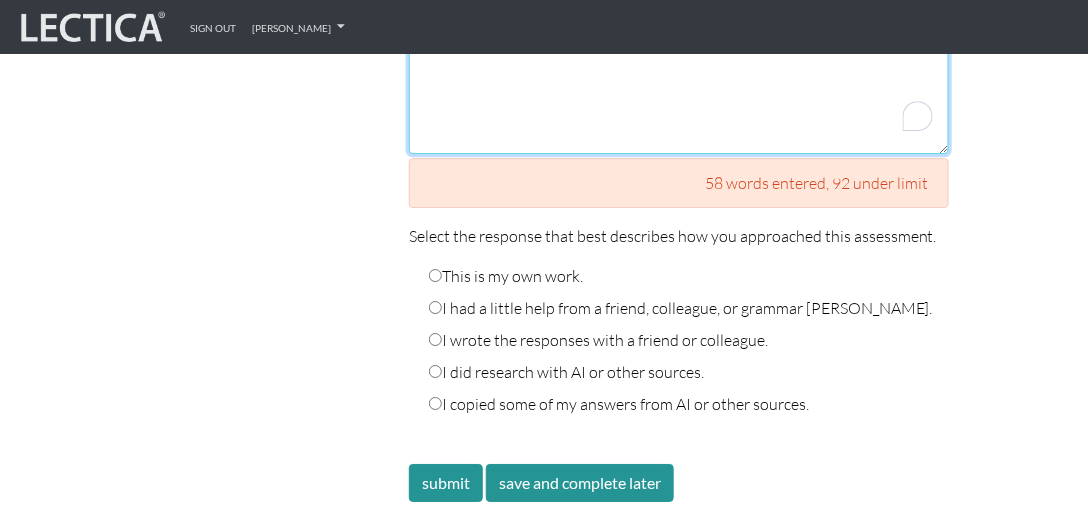 scroll, scrollTop: 3509, scrollLeft: 0, axis: vertical 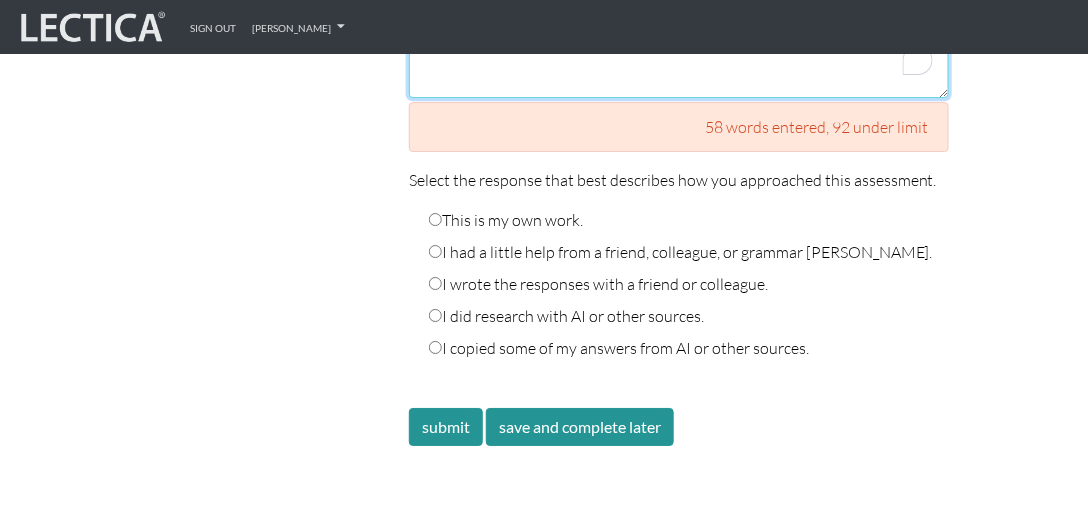 type on "I think yes. In areas like mathematics, there are absolute answers. When I think more about meaning making, interpretation, morality, lived experiences and so forth that has a bit more of a gray area.  Perspective and understanding through individual's lenses plays such a big role that makes me believe that there is no absolute truths in those areas." 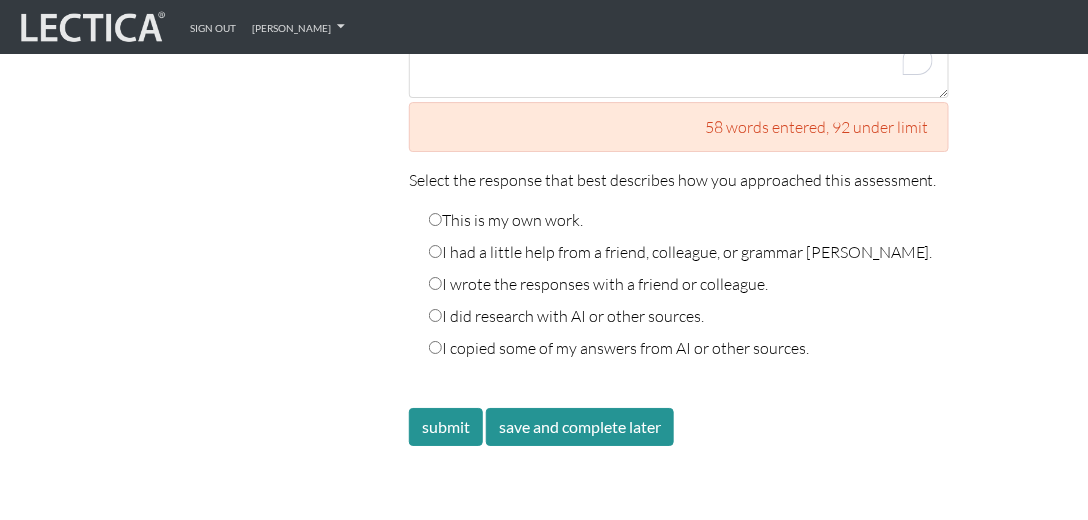 click on "This is my own work." at bounding box center (506, 220) 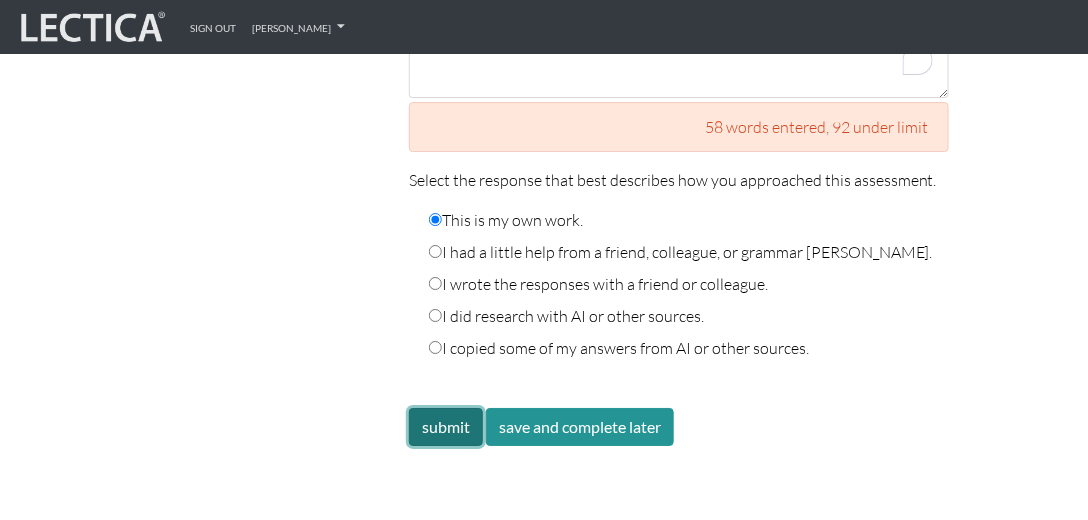 click on "submit" at bounding box center [446, 427] 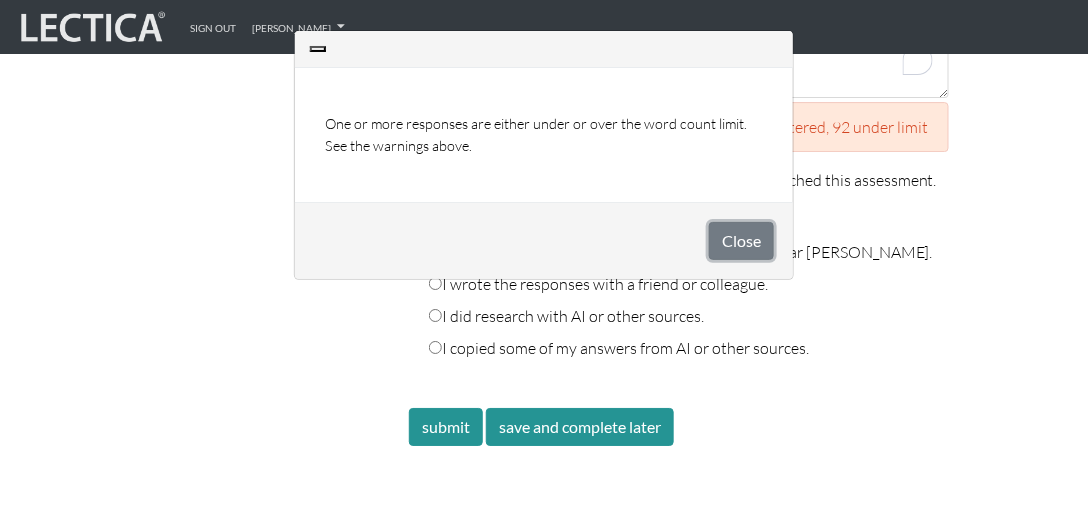 click on "Close" at bounding box center (741, 241) 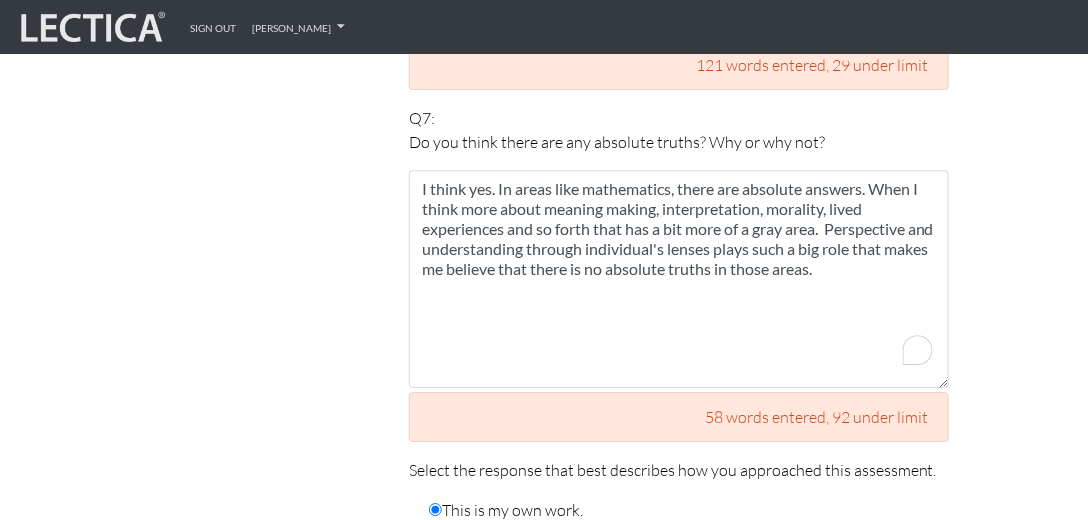 scroll, scrollTop: 3224, scrollLeft: 0, axis: vertical 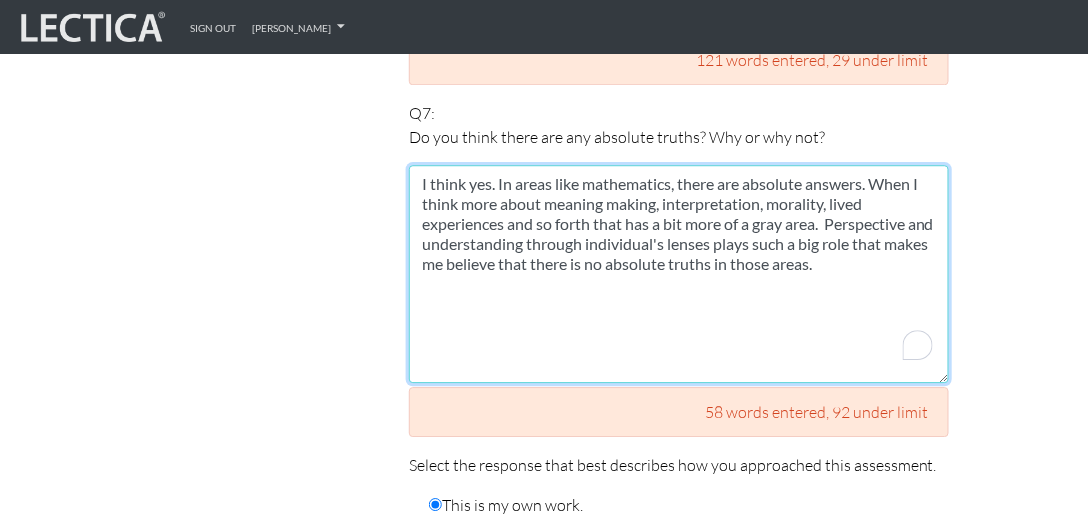 click on "I think yes. In areas like mathematics, there are absolute answers. When I think more about meaning making, interpretation, morality, lived experiences and so forth that has a bit more of a gray area.  Perspective and understanding through individual's lenses plays such a big role that makes me believe that there is no absolute truths in those areas." at bounding box center [679, 274] 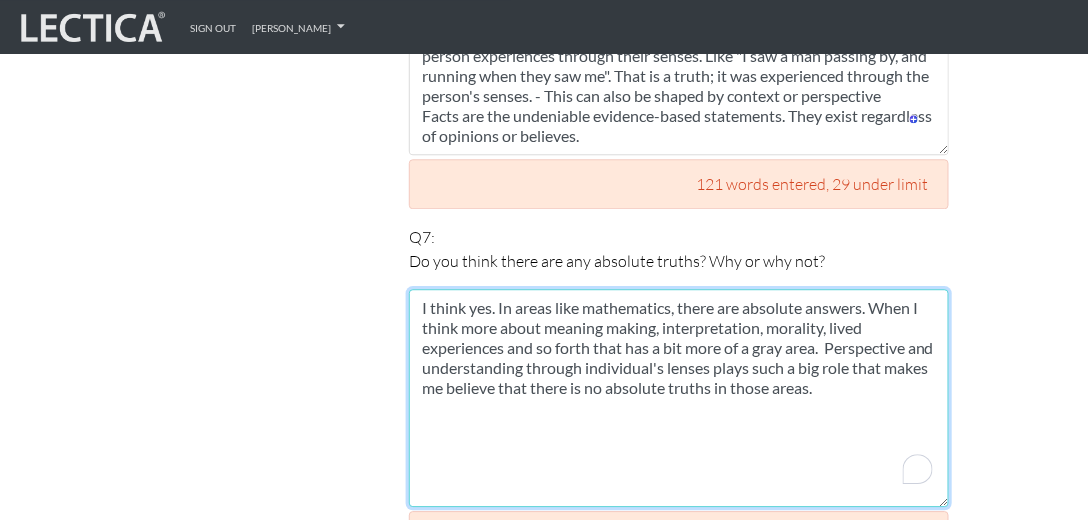 scroll, scrollTop: 2824, scrollLeft: 0, axis: vertical 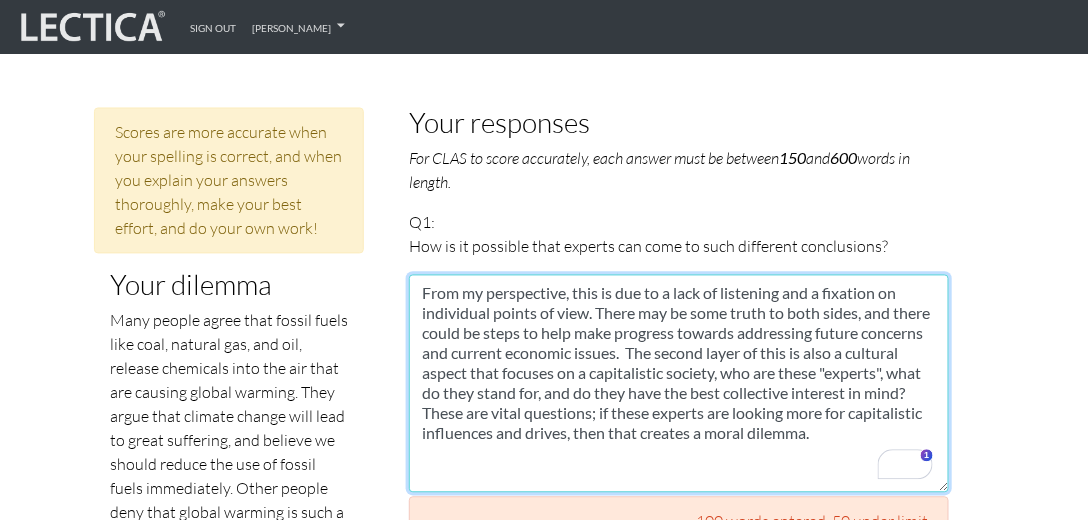 drag, startPoint x: 832, startPoint y: 414, endPoint x: 404, endPoint y: 254, distance: 456.92886 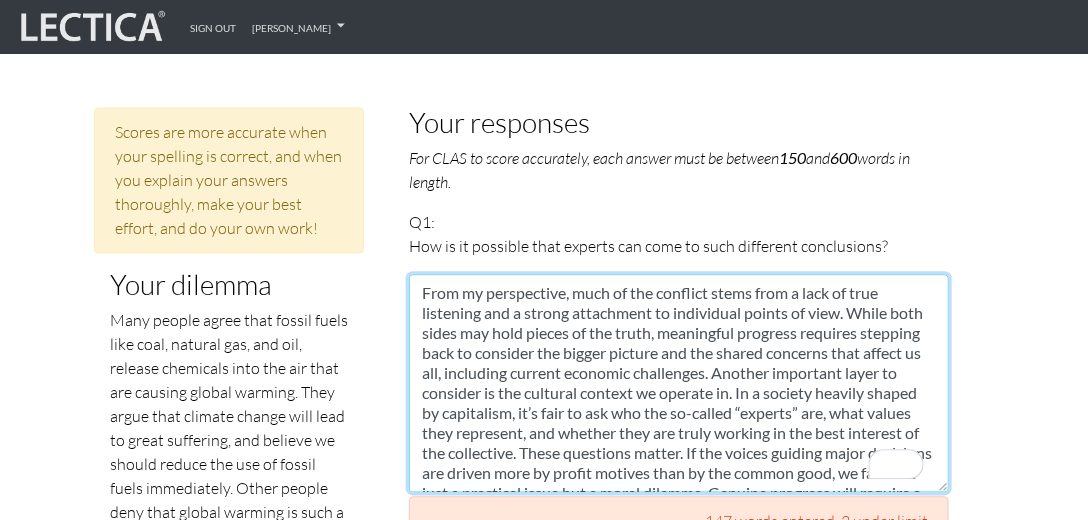 scroll, scrollTop: 51, scrollLeft: 0, axis: vertical 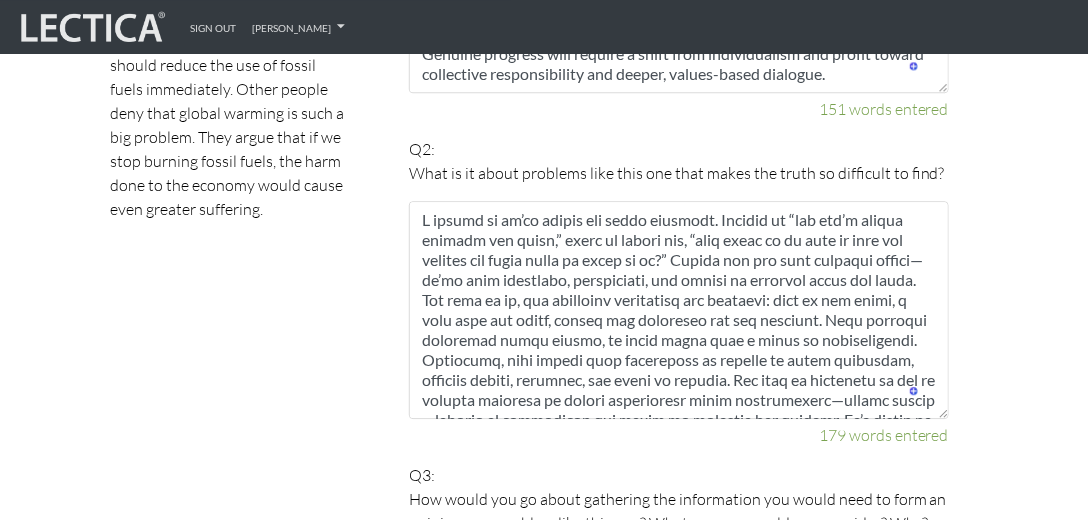 click at bounding box center (679, 310) 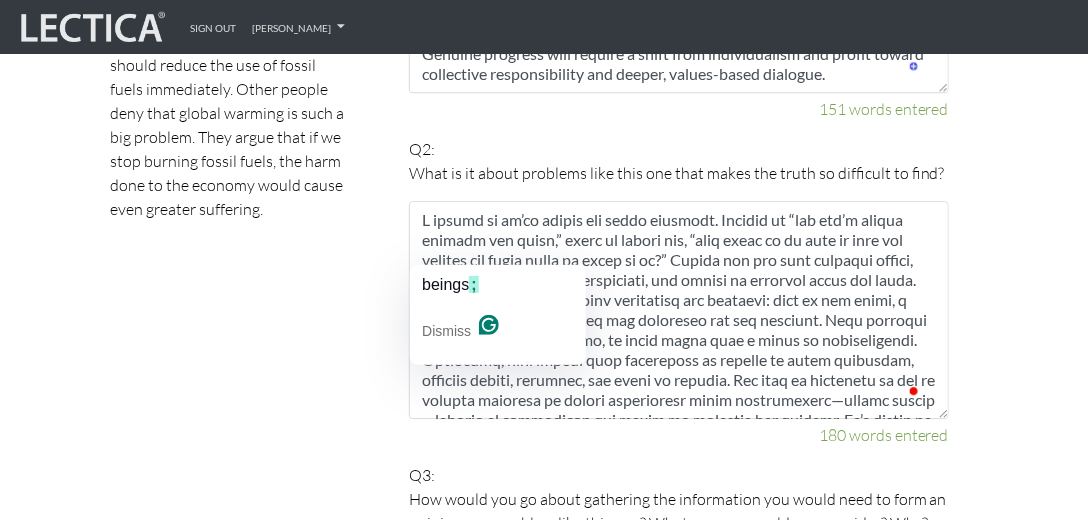 click at bounding box center [679, 310] 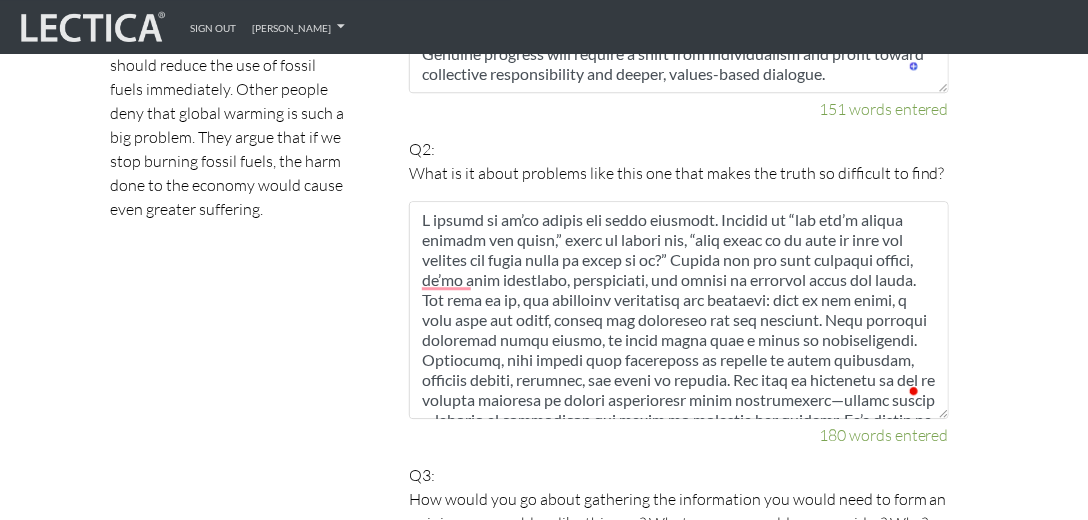 scroll, scrollTop: 30, scrollLeft: 0, axis: vertical 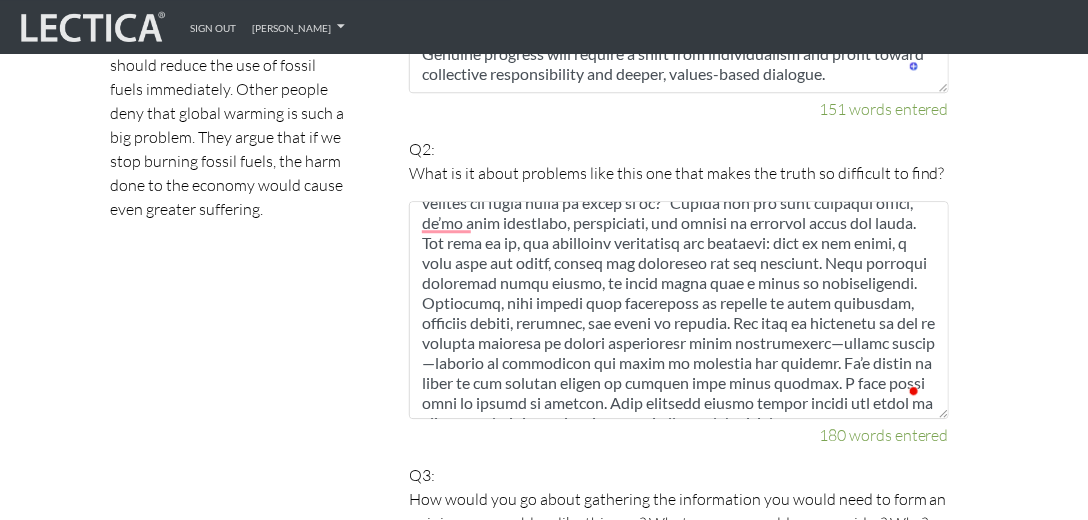 click at bounding box center (679, 310) 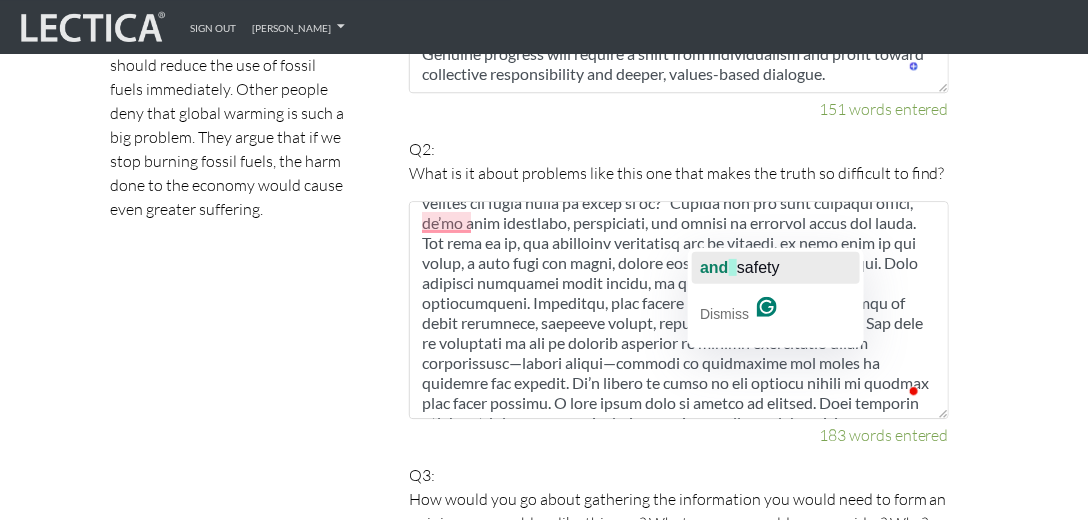 click on "and" 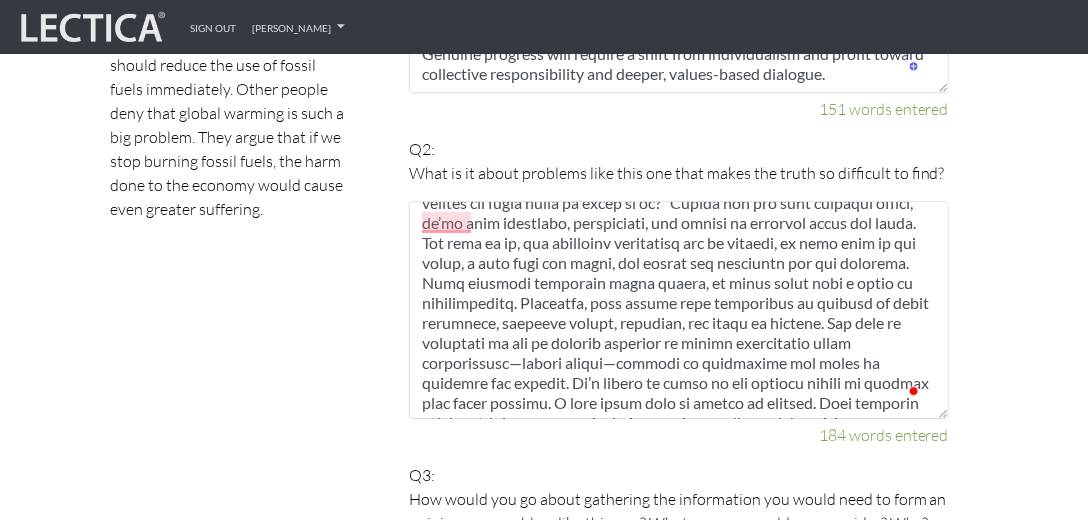 scroll, scrollTop: 94, scrollLeft: 0, axis: vertical 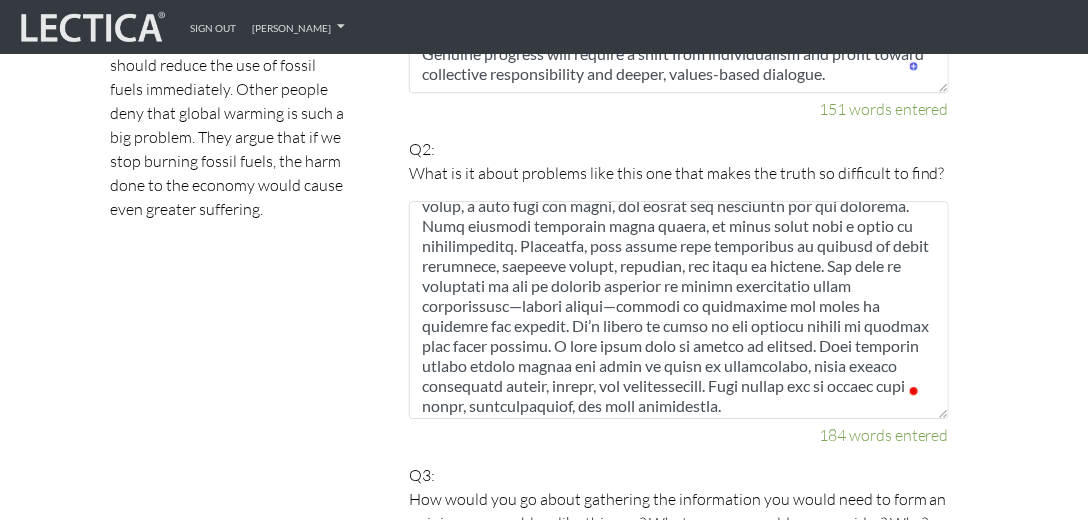 click at bounding box center (679, 310) 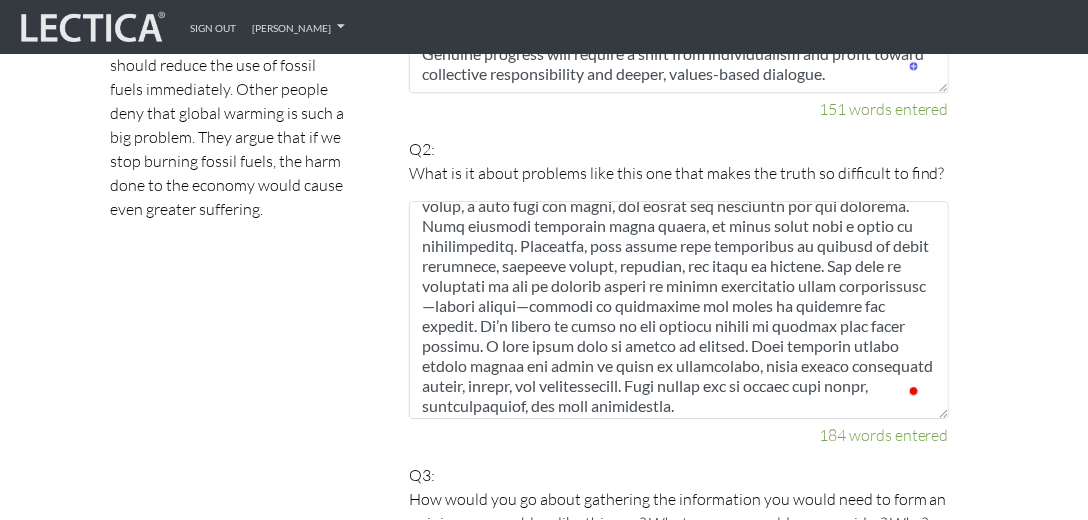 click at bounding box center [679, 310] 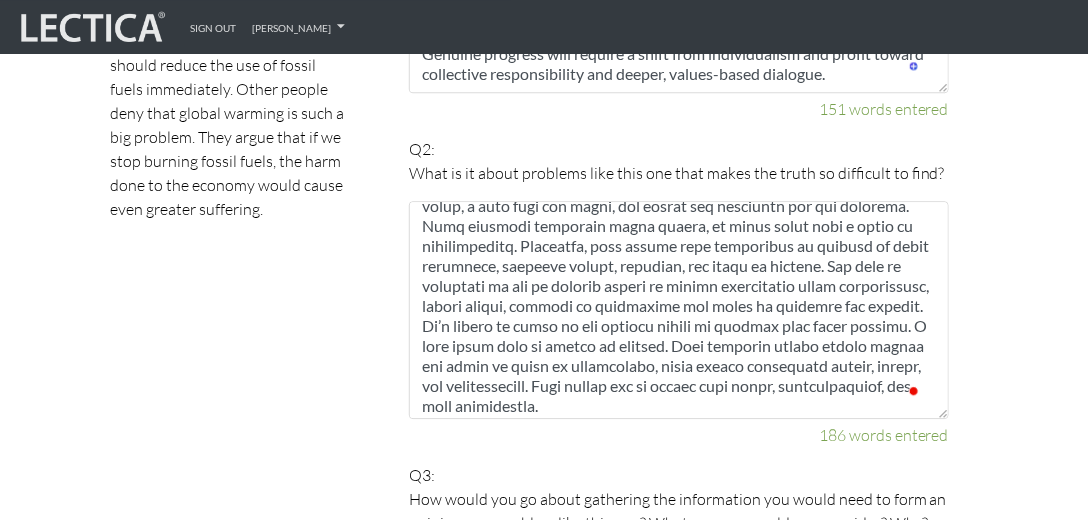 click at bounding box center (679, 310) 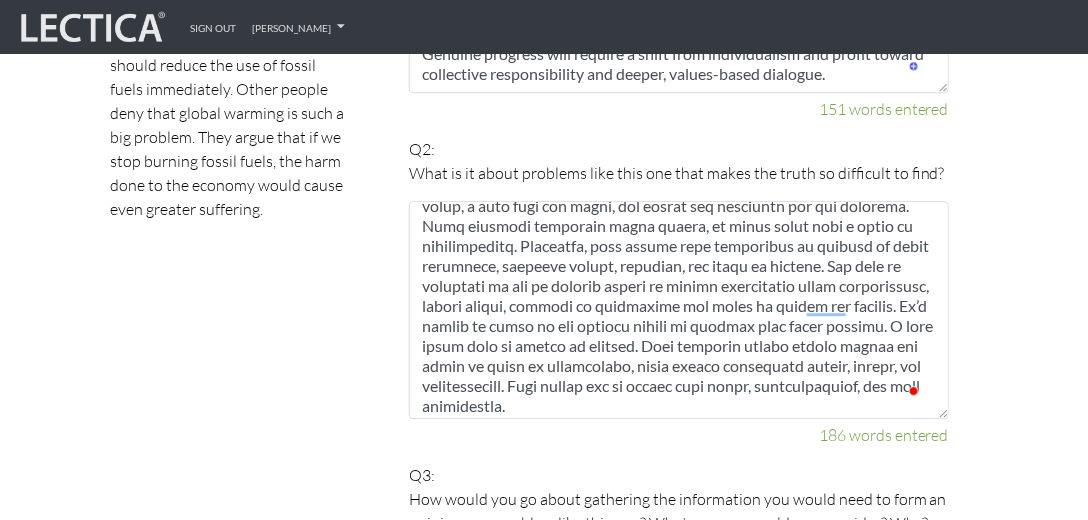 scroll, scrollTop: 118, scrollLeft: 0, axis: vertical 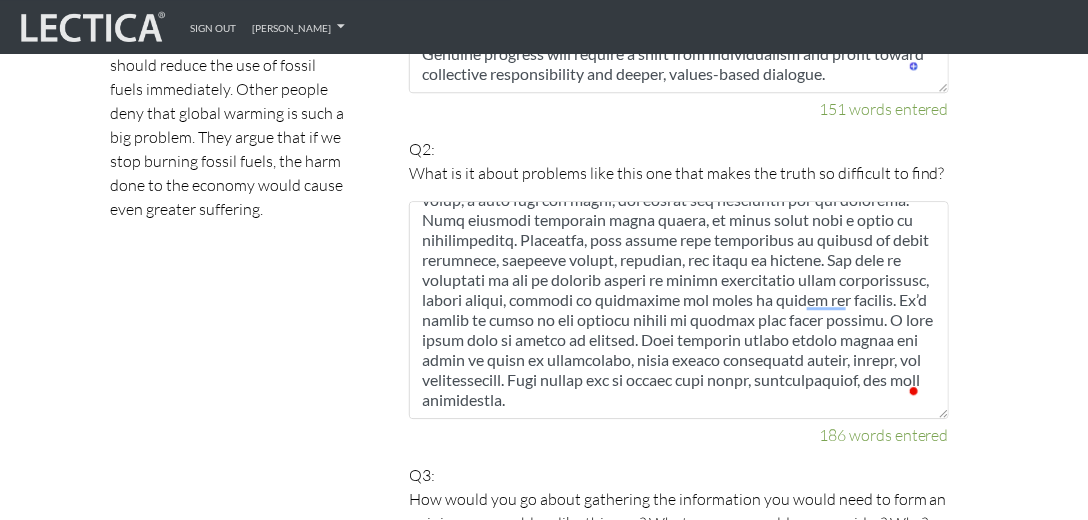 click at bounding box center (679, 310) 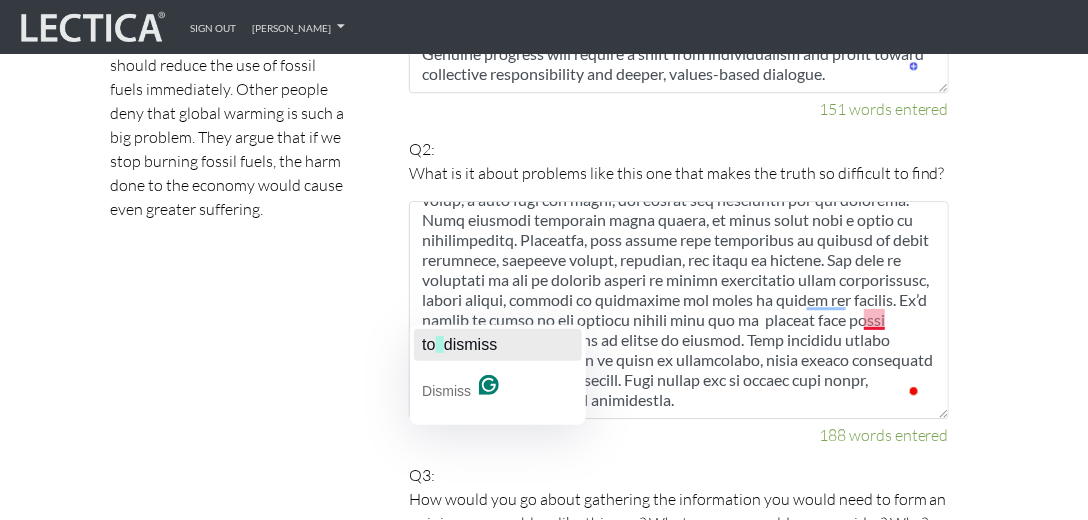 click on "dismiss" 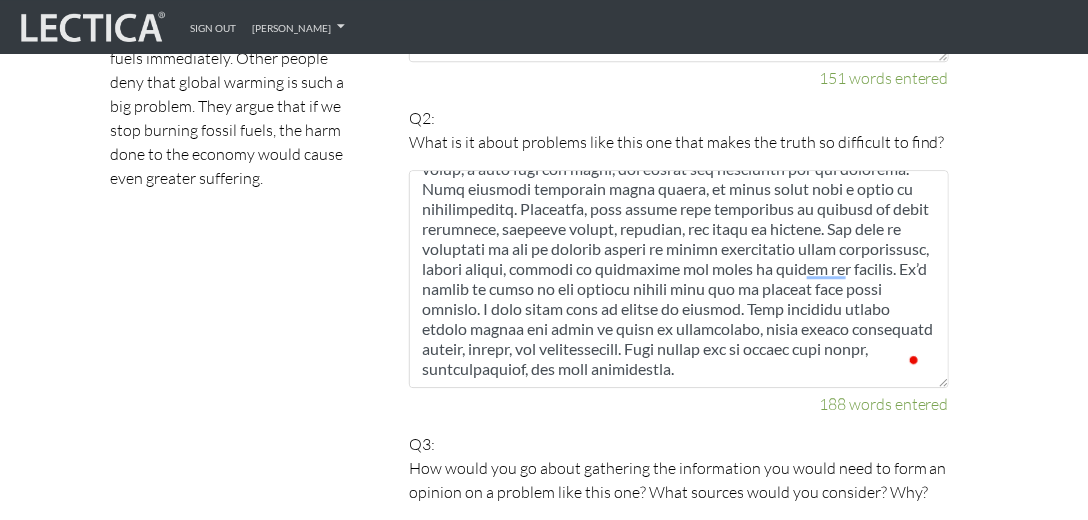 scroll, scrollTop: 1364, scrollLeft: 0, axis: vertical 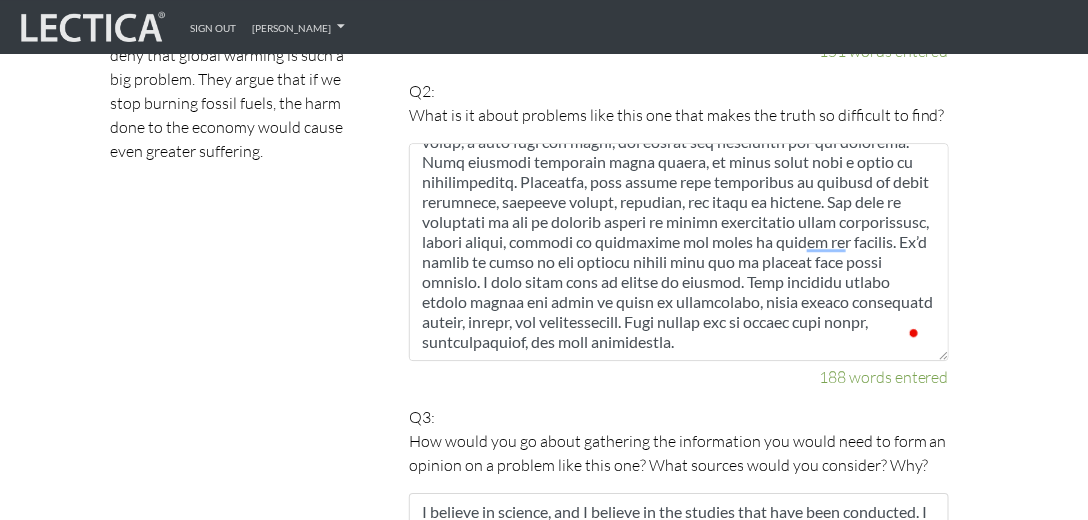 click at bounding box center [679, 252] 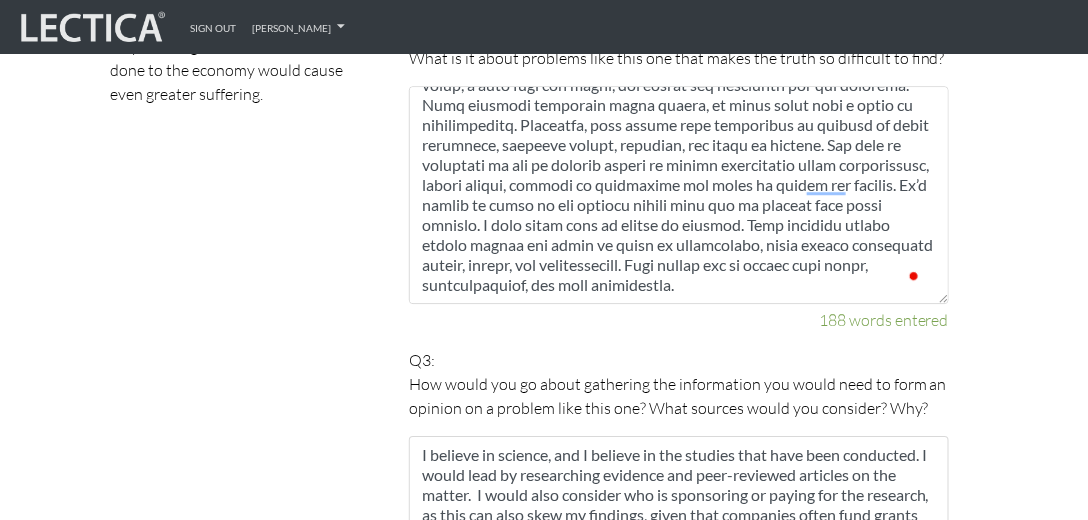 drag, startPoint x: 577, startPoint y: 217, endPoint x: 593, endPoint y: 214, distance: 16.27882 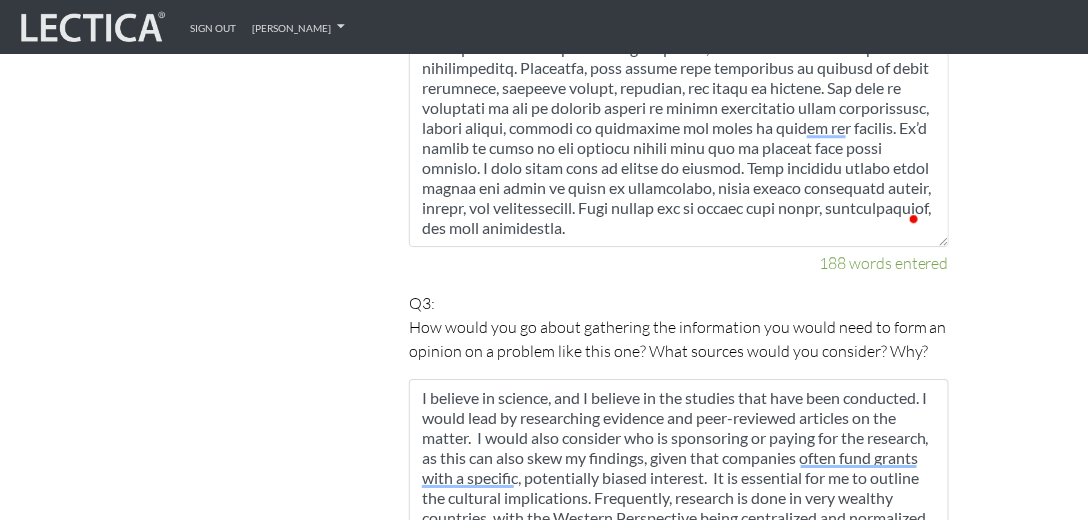 scroll, scrollTop: 1535, scrollLeft: 0, axis: vertical 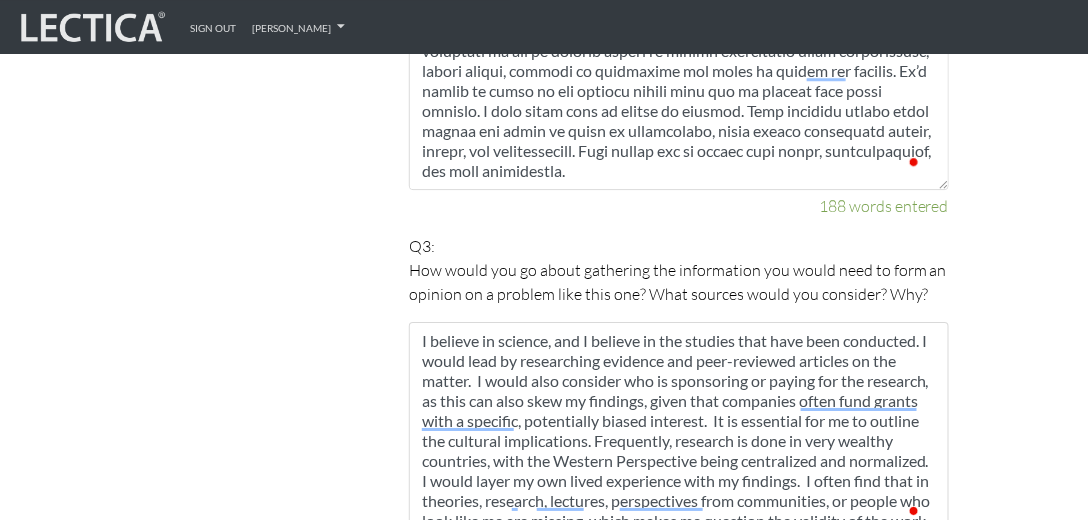 click at bounding box center (679, 81) 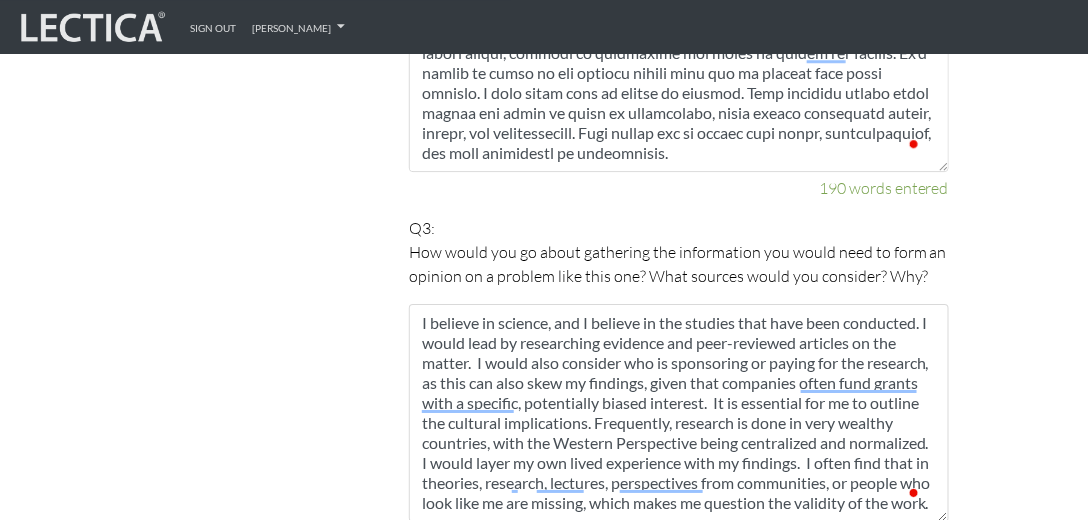 scroll, scrollTop: 1649, scrollLeft: 0, axis: vertical 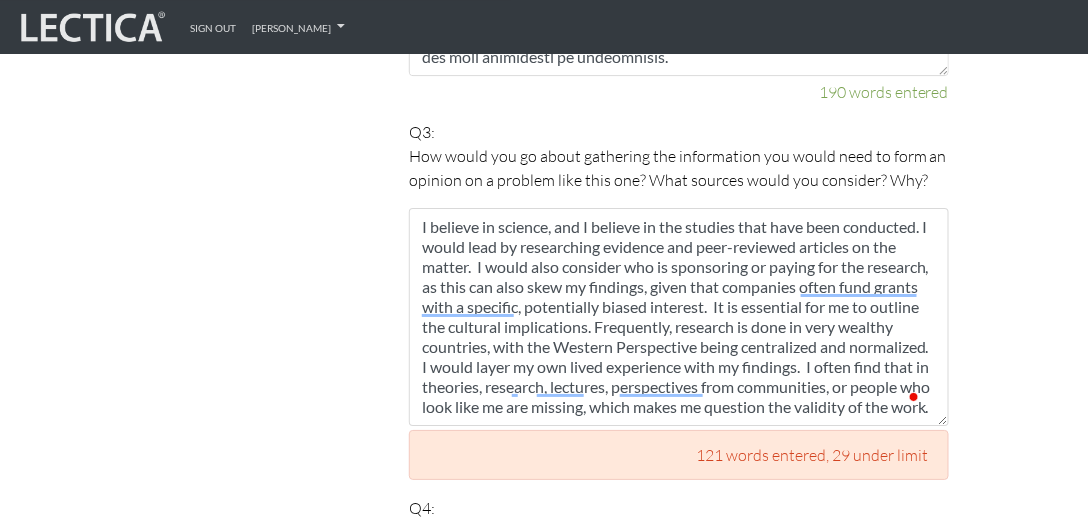 type on "I wonder if we’re asking the right question. Instead of “why don’t people believe the facts,” maybe we should ask, “what makes it so hard to face and process the facts right in front of us?” Humans are not just rational beings, we’re also emotional, instinctual, and driven by personal needs and fears. For most of us, our immediate priorities are to survive, to have food on the table, a roof over our heads, and safety for ourselves and our families. When anything threatens those things, we often shift into a state of defensiveness. Currently, many people feel threatened by changes to their lifestyle, economic status, identity, and sense of comfort. The idea of something as big as climate change or global instability feels overwhelming, almost unreal, because it challenges our sense of normal and control. It’s easier to focus on the present moment only and to dismiss what feels distant. I also think this is shaped by culture. Some cultures deeply honor nature and think in terms of generations, while others p..." 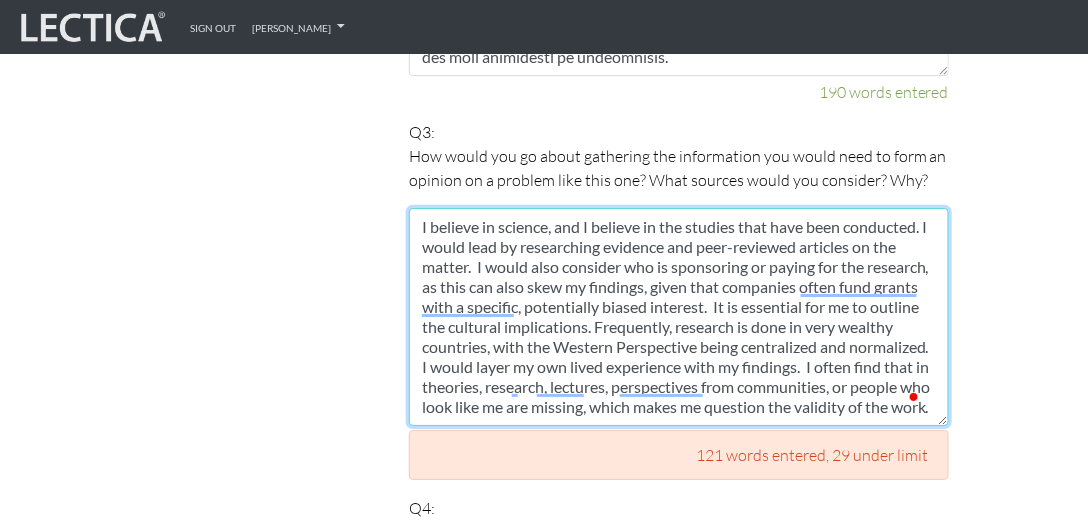 click on "I believe in science, and I believe in the studies that have been conducted. I would lead by researching evidence and peer-reviewed articles on the matter.  I would also consider who is sponsoring or paying for the research, as this can also skew my findings, given that companies often fund grants with a specific, potentially biased interest.  It is essential for me to outline the cultural implications. Frequently, research is done in very wealthy countries, with the Western Perspective being centralized and normalized. I would layer my own lived experience with my findings.  I often find that in theories, research, lectures, perspectives from communities, or people who look like me are missing, which makes me question the validity of the work." at bounding box center [679, 317] 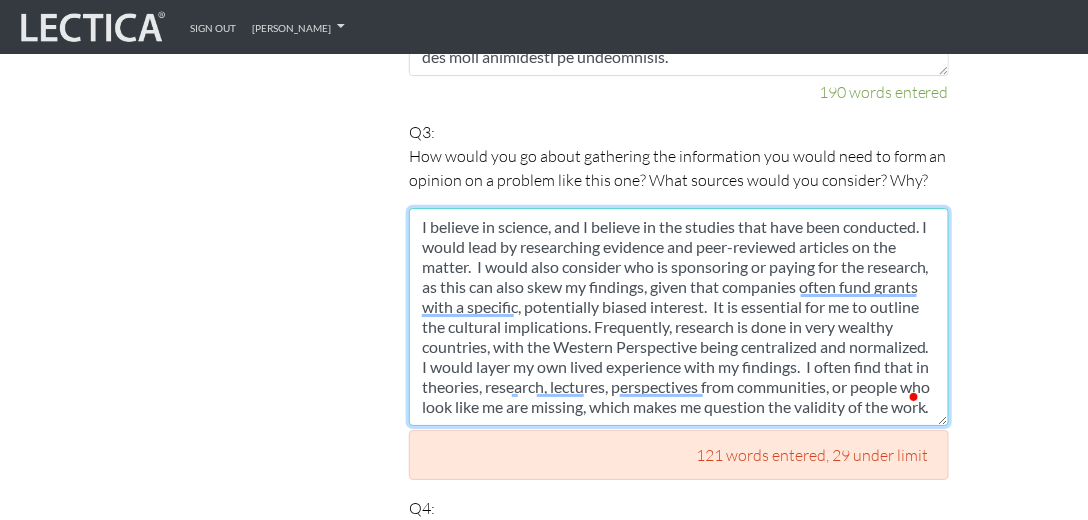 scroll, scrollTop: 6, scrollLeft: 0, axis: vertical 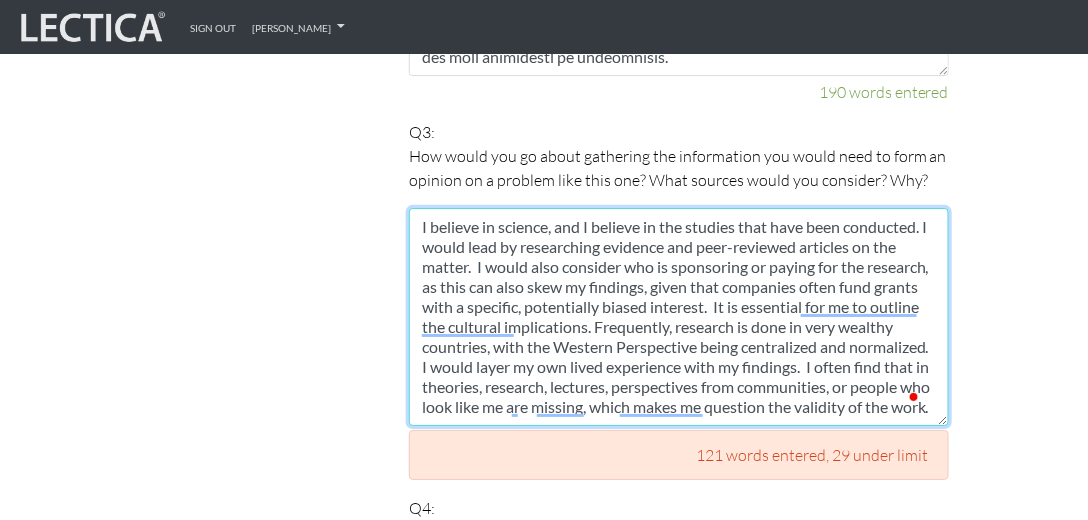 drag, startPoint x: 657, startPoint y: 381, endPoint x: 375, endPoint y: 174, distance: 349.8185 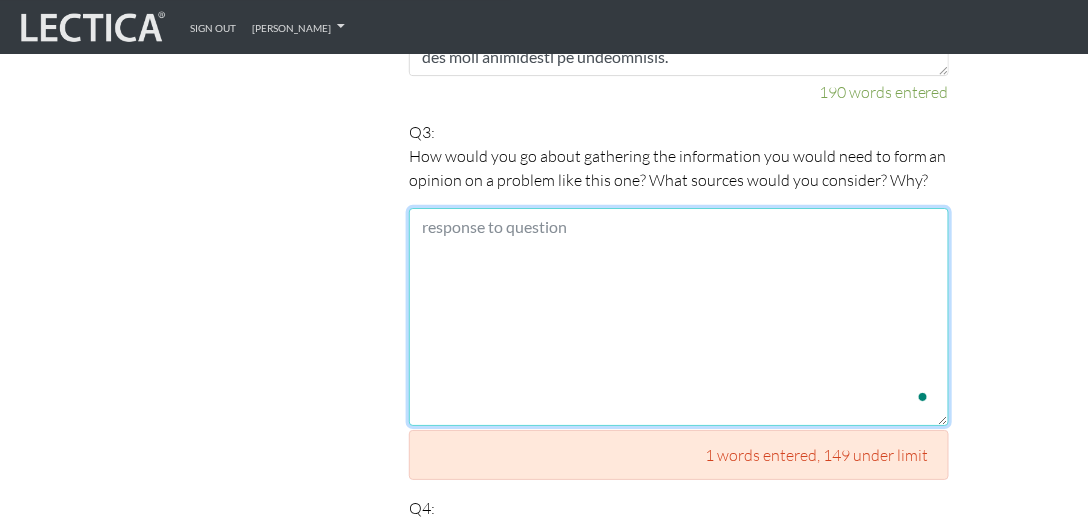 paste on "I believe in science, and I trust in the value of peer-reviewed research and evidence-based studies. If I were leading a conversation or making a decision, I would begin by thoroughly reviewing the available data. However, I also believe it's important to question who is funding or sponsoring that research. Too often, large companies or organizations with specific agendas provide the grants, which can influence the outcomes or narrow the scope of inquiry. For me, it's not just about the data itself but the context in which that data is produced. I pay close attention to the cultural implications of research, especially when so much of it comes from wealthy, Western countries where certain worldviews are normalized and others are excluded. I try to layer my own lived experience into how I interpret findings. When I don’t see people who look like me represented in theories, research, or lectures, I start to question whose truths are being centered and what voices are being left out. That critical lens is par..." 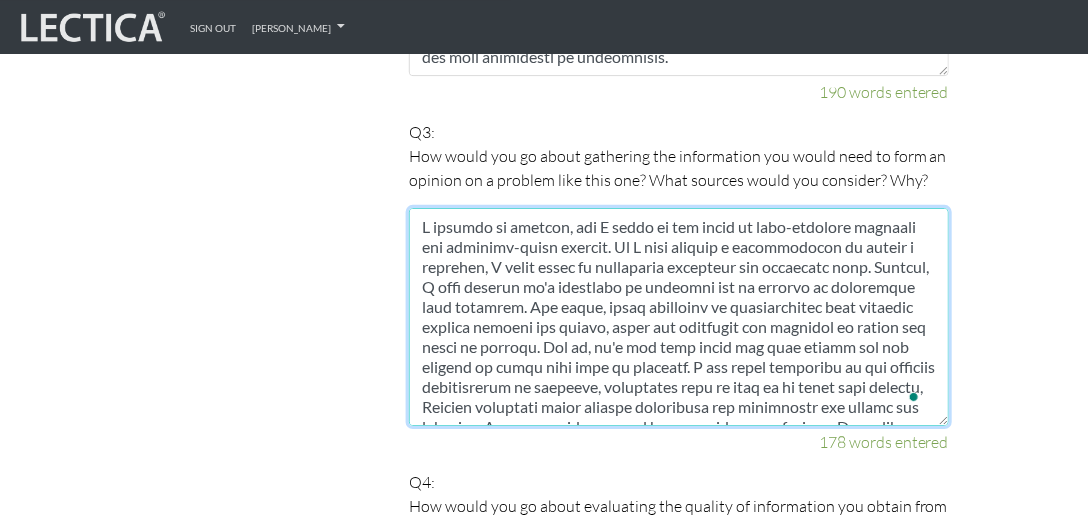 scroll, scrollTop: 91, scrollLeft: 0, axis: vertical 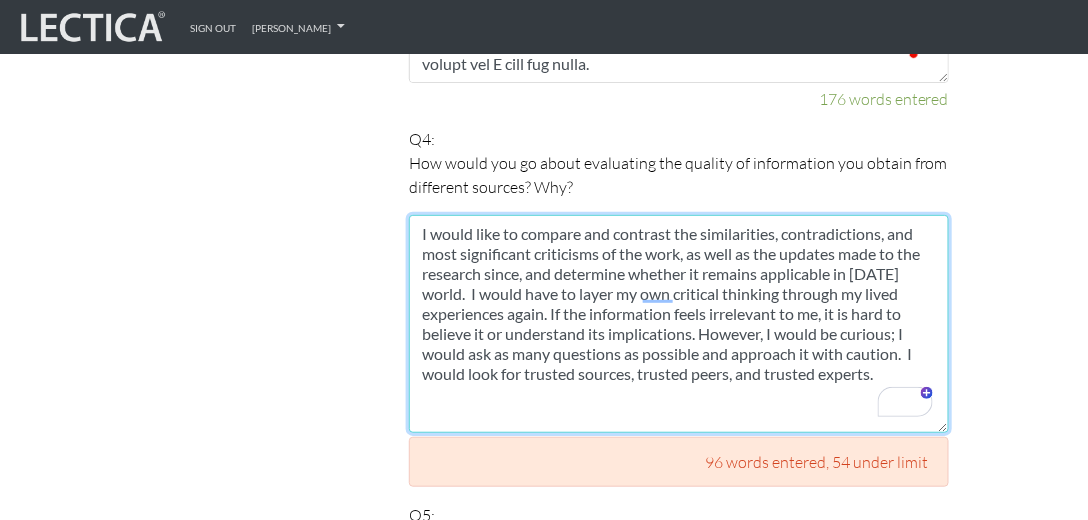 click on "I would like to compare and contrast the similarities, contradictions, and most significant criticisms of the work, as well as the updates made to the research since, and determine whether it remains applicable in today's world.  I would have to layer my own critical thinking through my lived experiences again. If the information feels irrelevant to me, it is hard to believe it or understand its implications. However, I would be curious; I would ask as many questions as possible and approach it with caution.  I would look for trusted sources, trusted peers, and trusted experts." at bounding box center (679, 324) 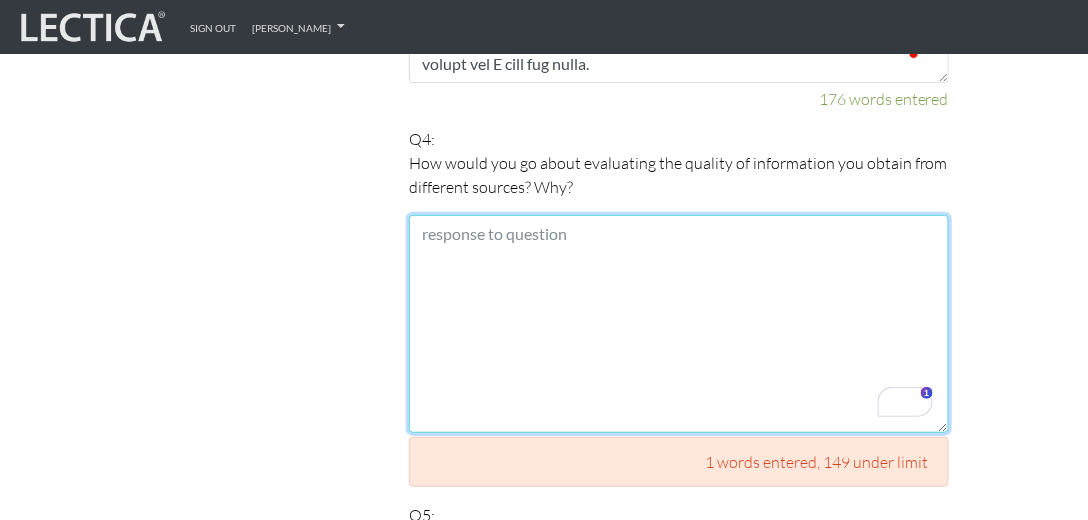 paste on "I would approach the work by comparing and contrasting its key similarities, contradictions, and the most significant criticisms that have emerged over time. I’d also want to understand how the research has been updated, challenged, or expanded in more recent years, and whether its core ideas still hold relevance in today’s context. That’s especially important to me because I don’t believe we can accept something as truth just because it was once widely accepted. I’d need to layer in my own critical thinking, shaped by my lived experience. If the information feels disconnected from my reality or ignores the communities I come from, I find it harder to fully believe in it or grasp its implications. At the same time, I try to stay open. I would ask questions, stay curious, and approach the material with a healthy sense of caution. I would also seek out trusted sources, peers, and experts—especially those who bring perspectives that are often left out of dominant narratives." 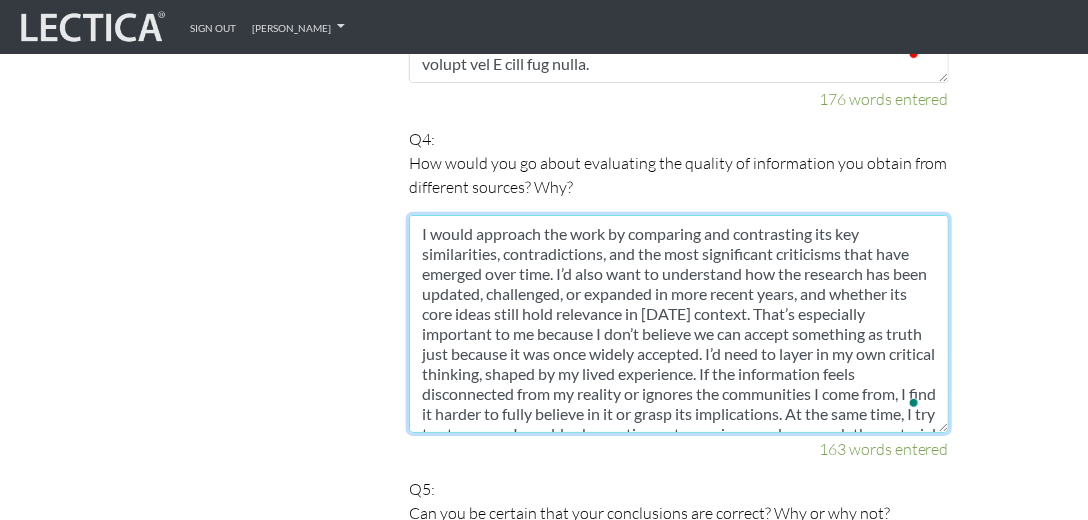 scroll, scrollTop: 71, scrollLeft: 0, axis: vertical 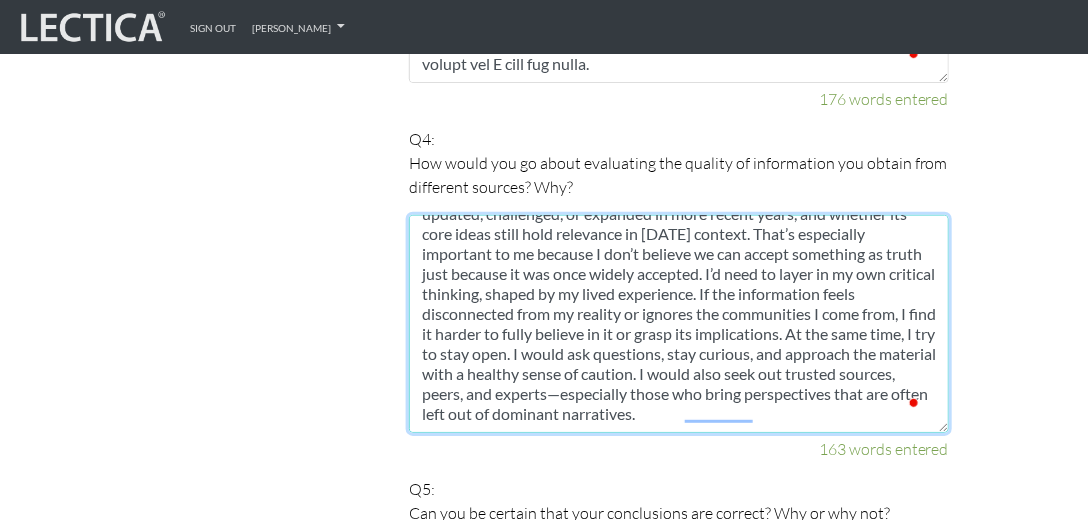 click on "I would approach the work by comparing and contrasting its key similarities, contradictions, and the most significant criticisms that have emerged over time. I’d also want to understand how the research has been updated, challenged, or expanded in more recent years, and whether its core ideas still hold relevance in today’s context. That’s especially important to me because I don’t believe we can accept something as truth just because it was once widely accepted. I’d need to layer in my own critical thinking, shaped by my lived experience. If the information feels disconnected from my reality or ignores the communities I come from, I find it harder to fully believe in it or grasp its implications. At the same time, I try to stay open. I would ask questions, stay curious, and approach the material with a healthy sense of caution. I would also seek out trusted sources, peers, and experts—especially those who bring perspectives that are often left out of dominant narratives." at bounding box center (679, 324) 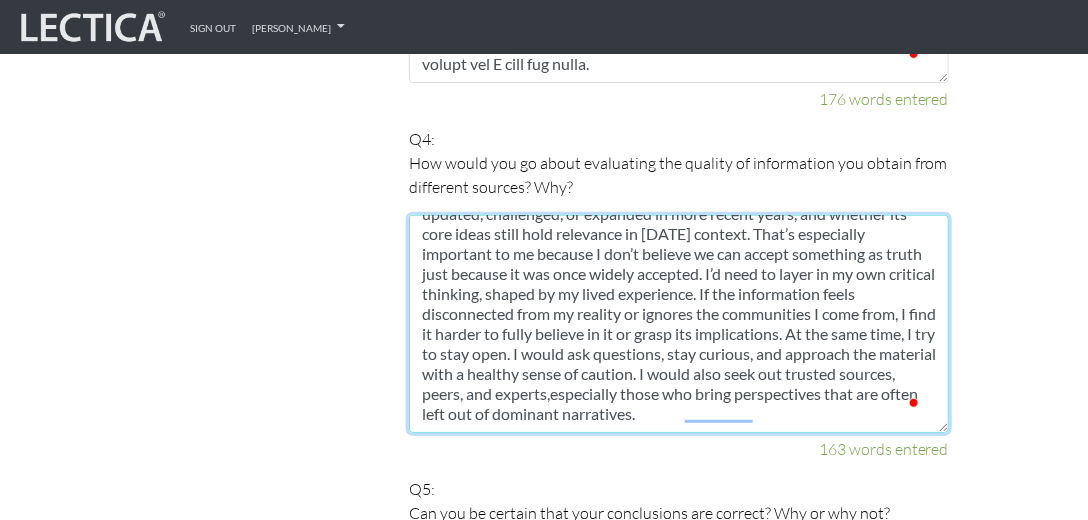 type on "I would approach the work by comparing and contrasting its key similarities, contradictions, and the most significant criticisms that have emerged over time. I’d also want to understand how the research has been updated, challenged, or expanded in more recent years, and whether its core ideas still hold relevance in today’s context. That’s especially important to me because I don’t believe we can accept something as truth just because it was once widely accepted. I’d need to layer in my own critical thinking, shaped by my lived experience. If the information feels disconnected from my reality or ignores the communities I come from, I find it harder to fully believe in it or grasp its implications. At the same time, I try to stay open. I would ask questions, stay curious, and approach the material with a healthy sense of caution. I would also seek out trusted sources, peers, and experts, especially those who bring perspectives that are often left out of dominant narratives." 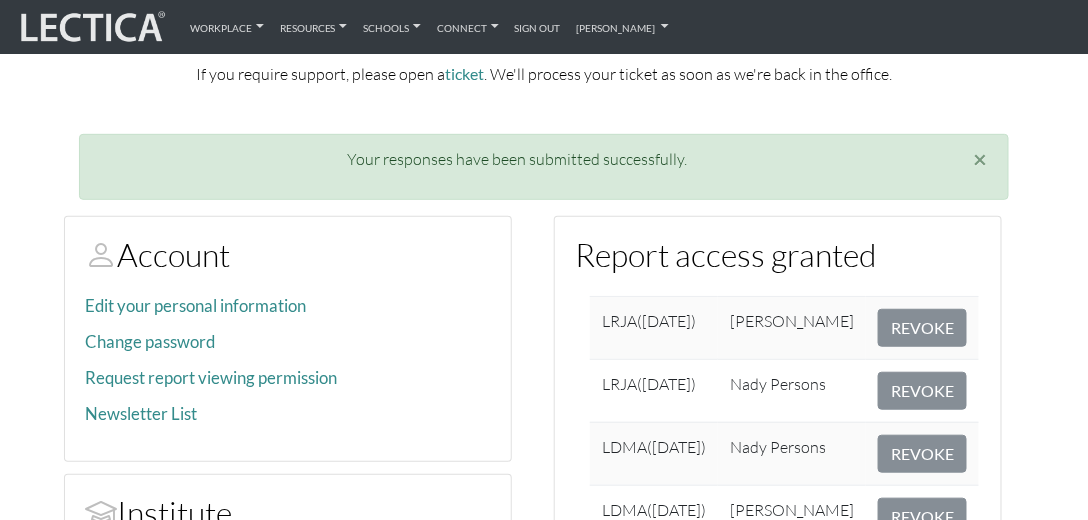 scroll, scrollTop: 171, scrollLeft: 0, axis: vertical 